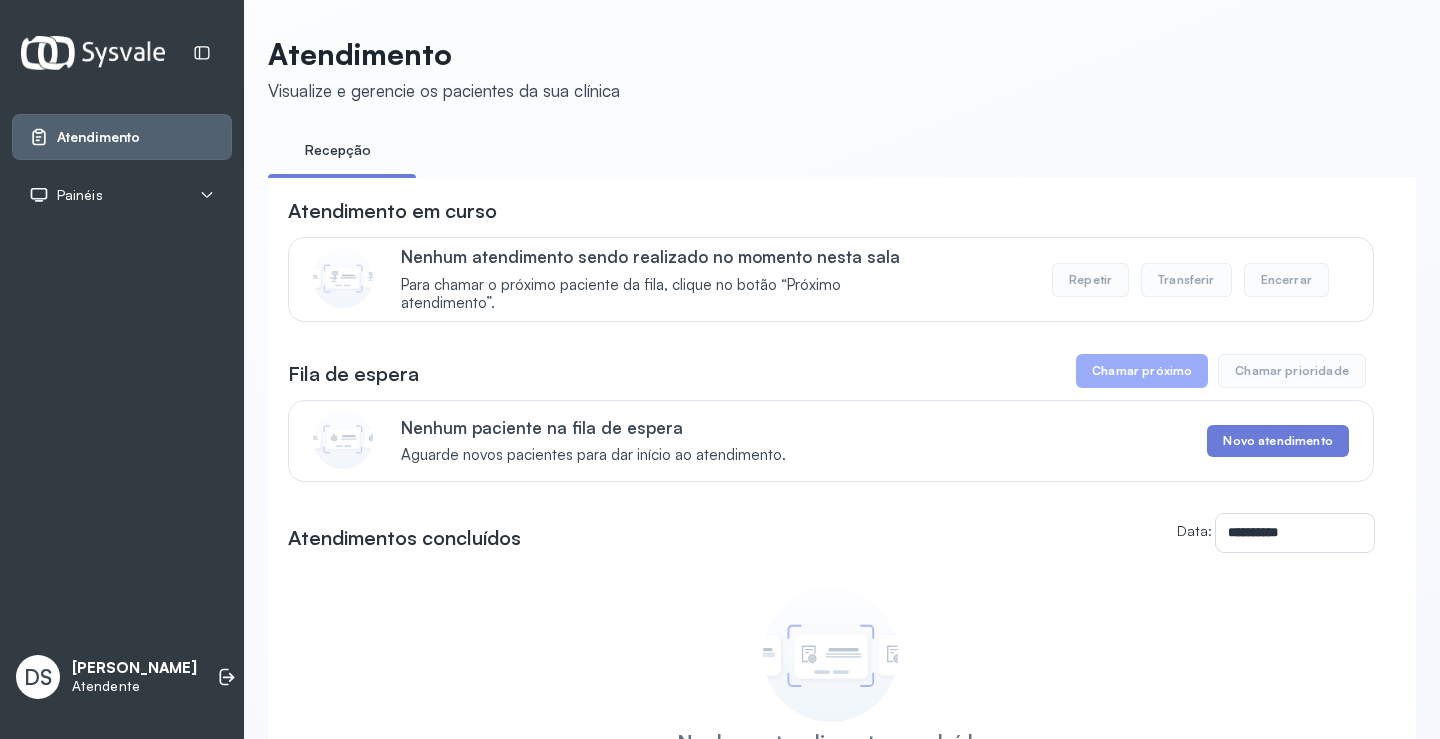 scroll, scrollTop: 0, scrollLeft: 0, axis: both 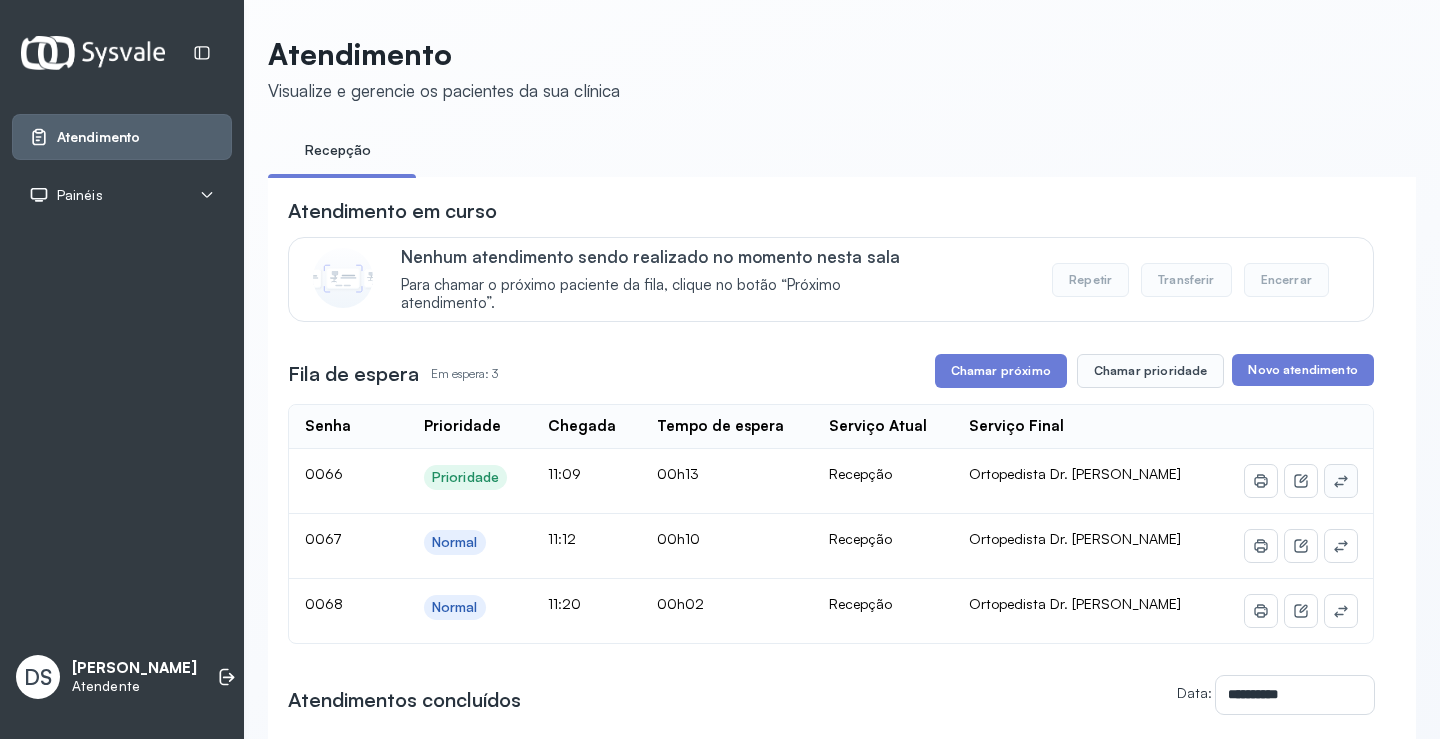 click 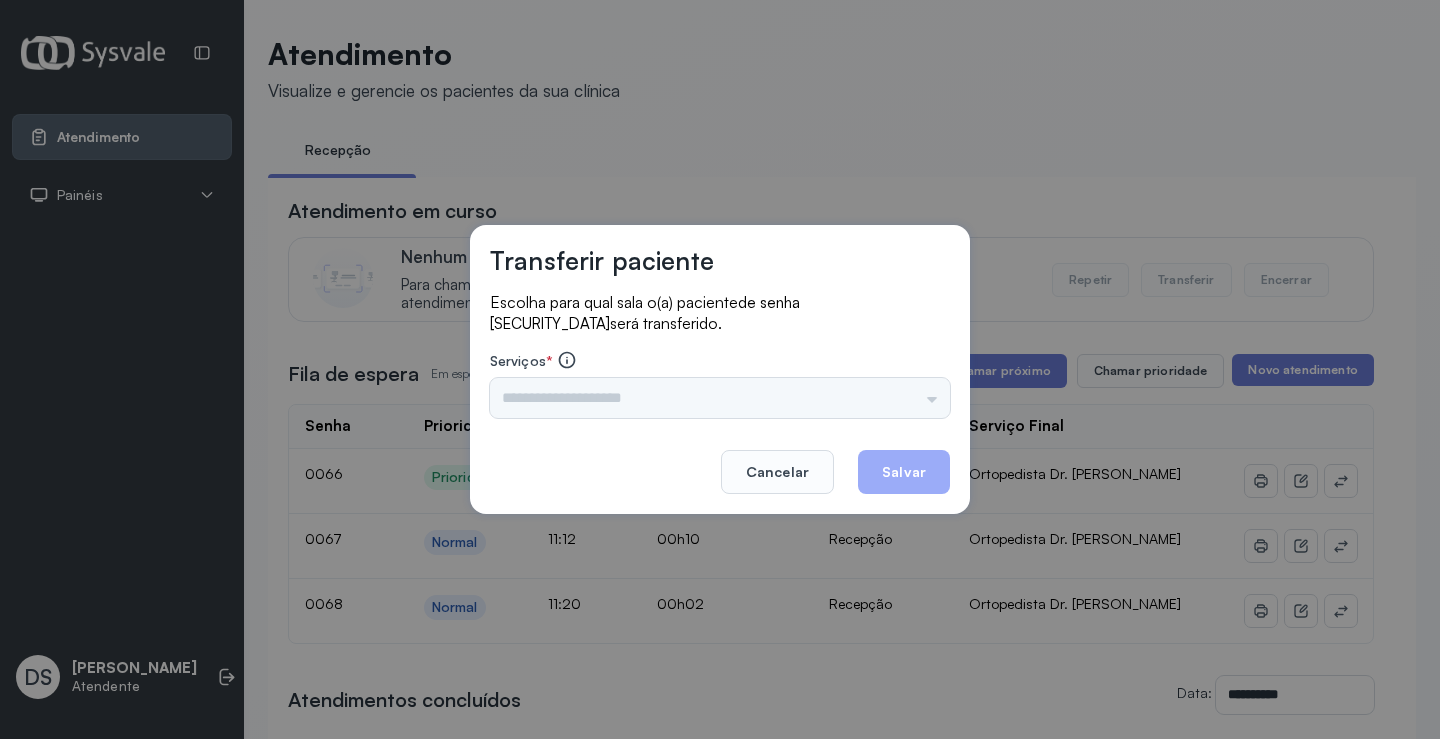 click on "Nenhuma opção encontrada" at bounding box center (720, 398) 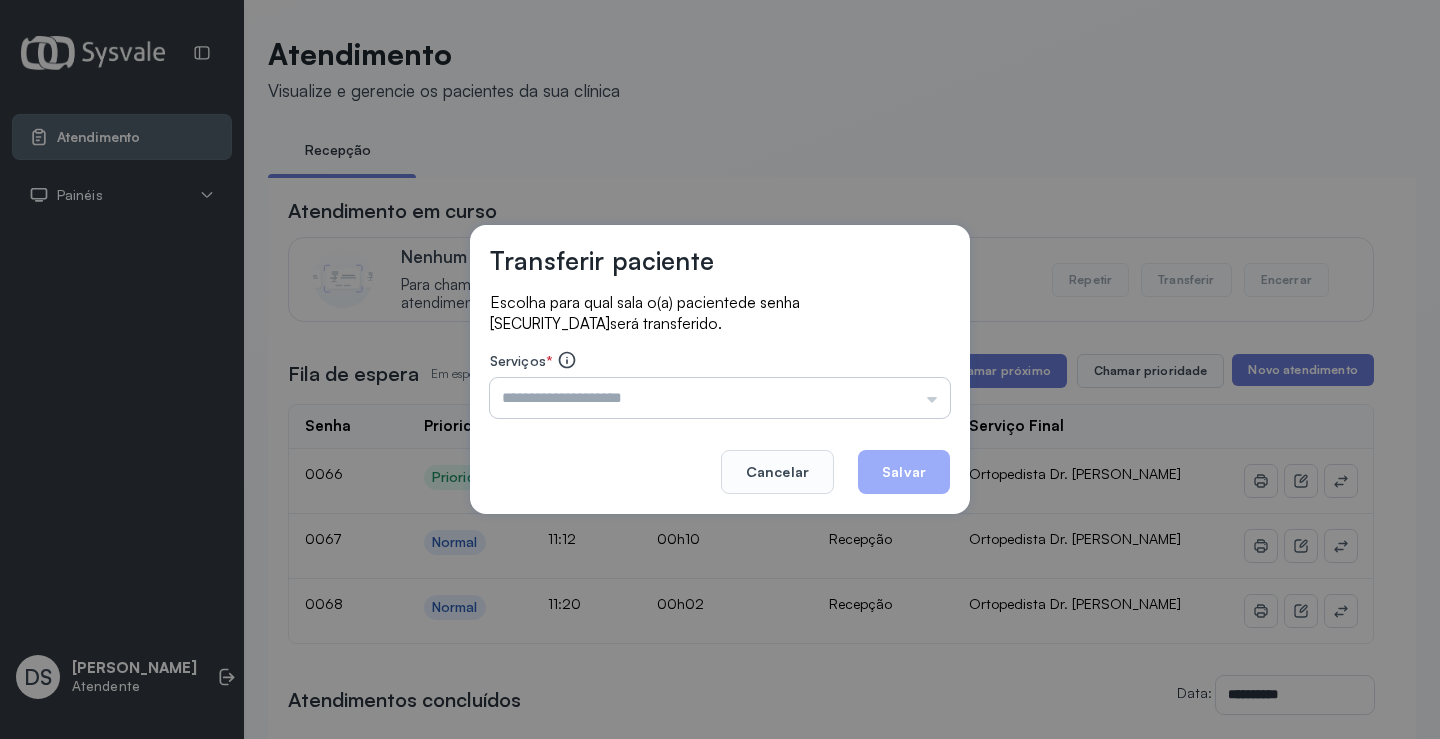 click at bounding box center (720, 398) 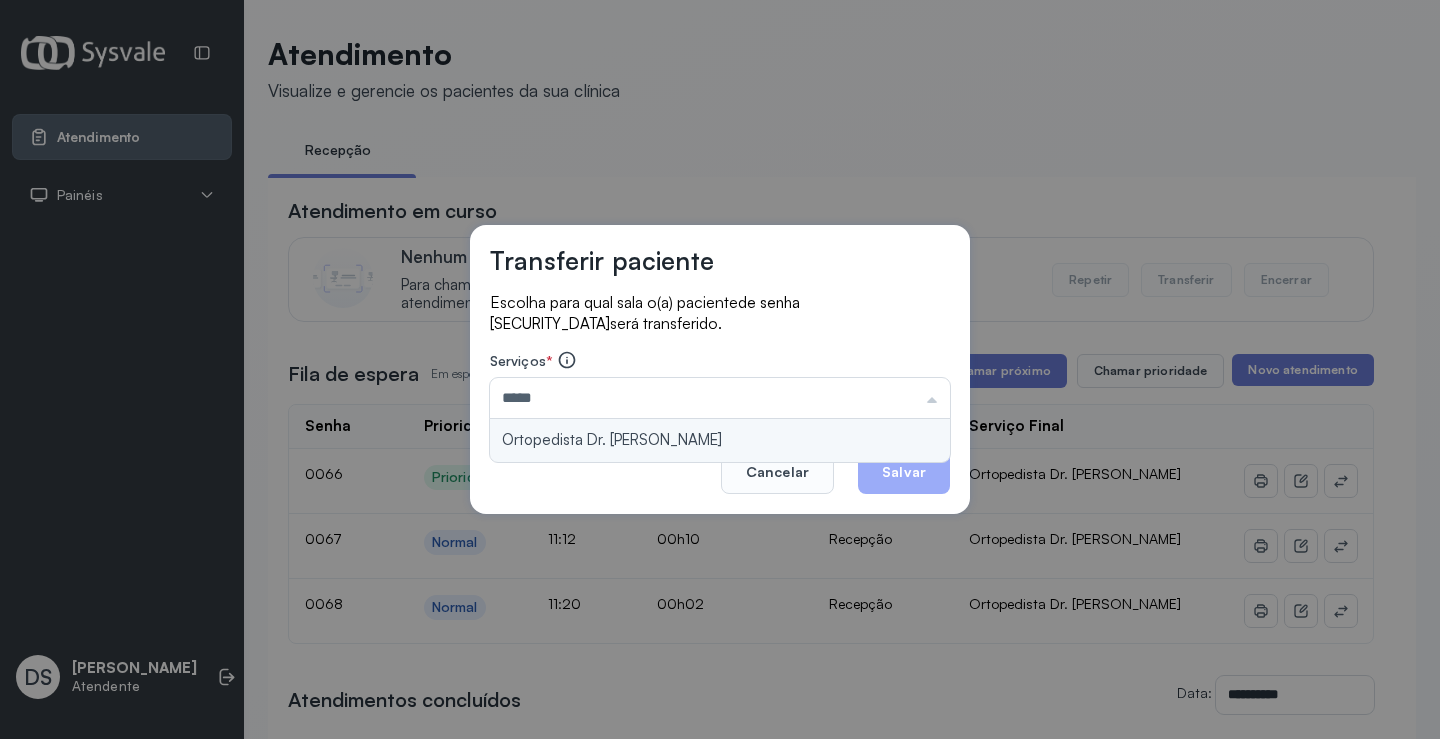 type on "**********" 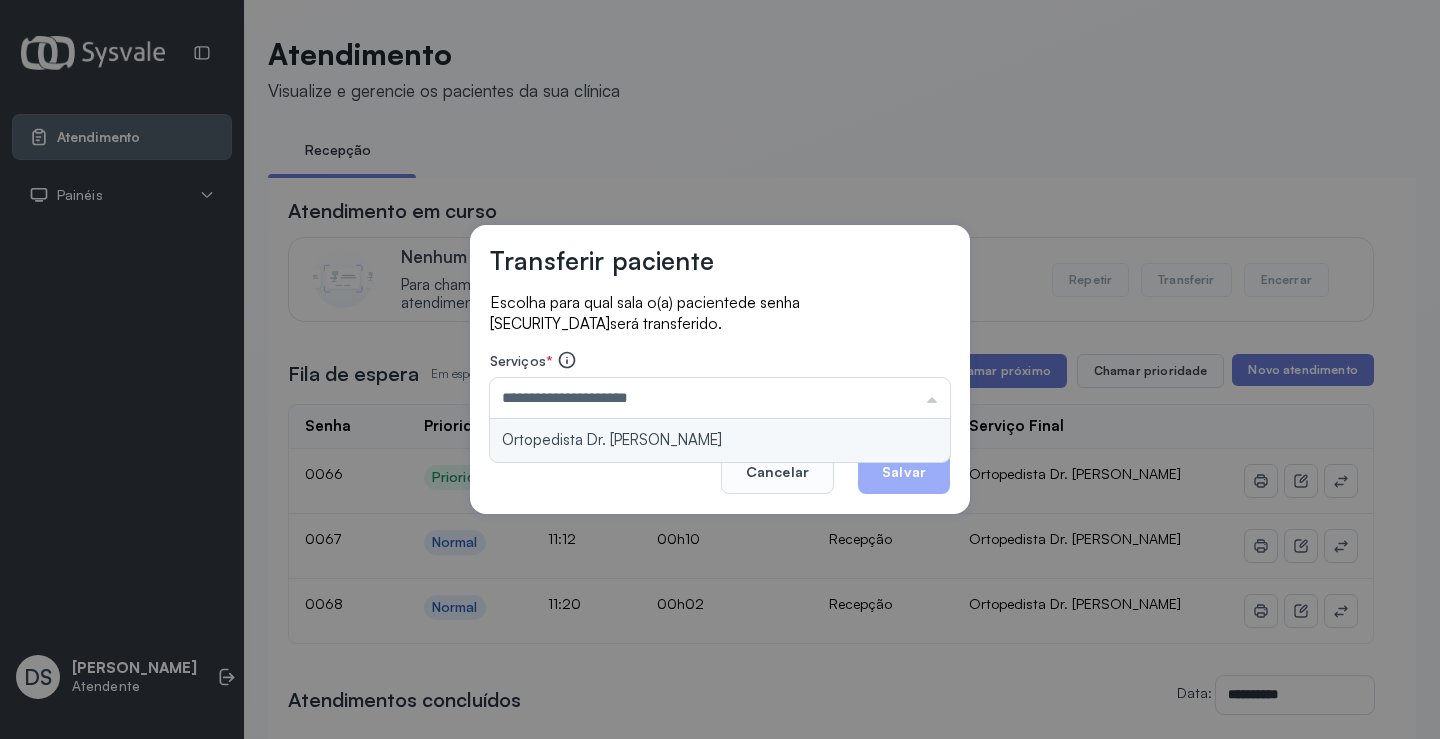click on "**********" at bounding box center (720, 369) 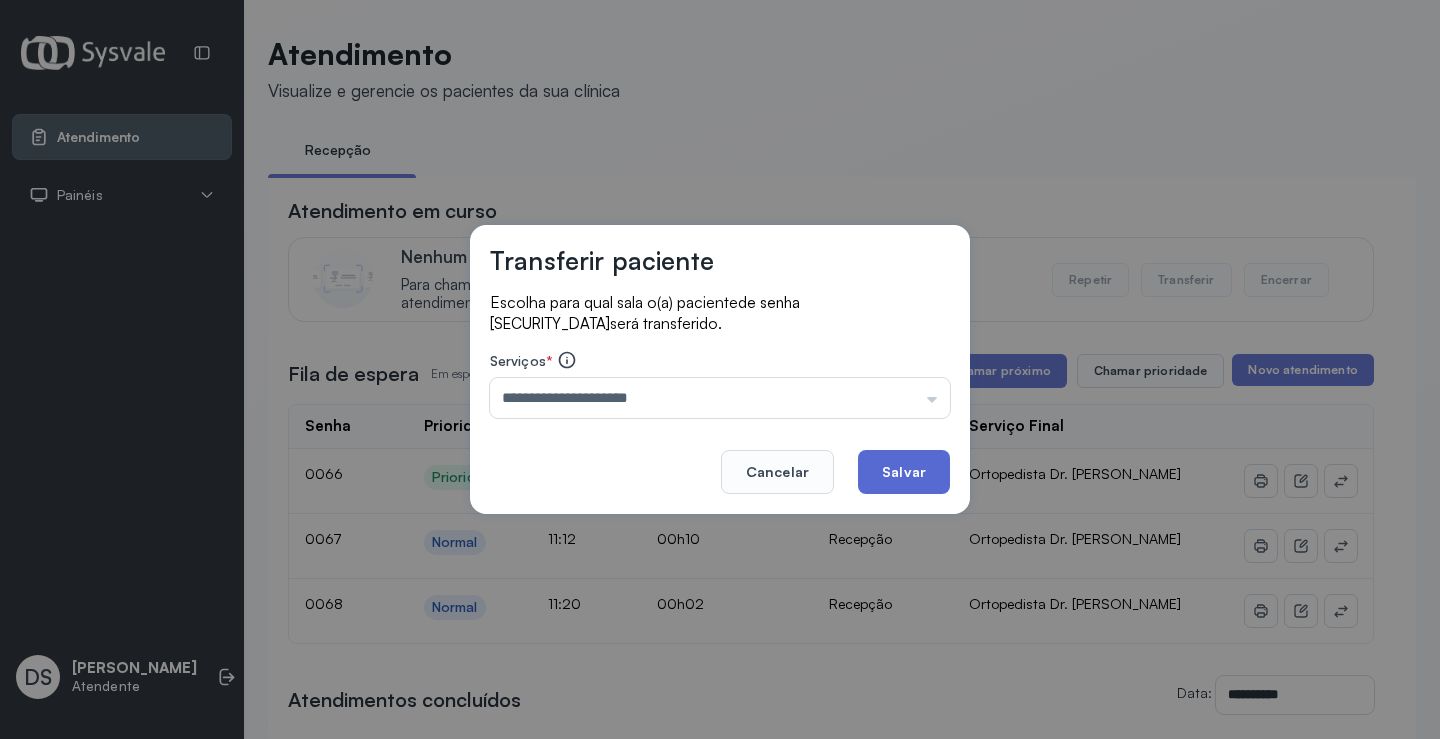 click on "Salvar" 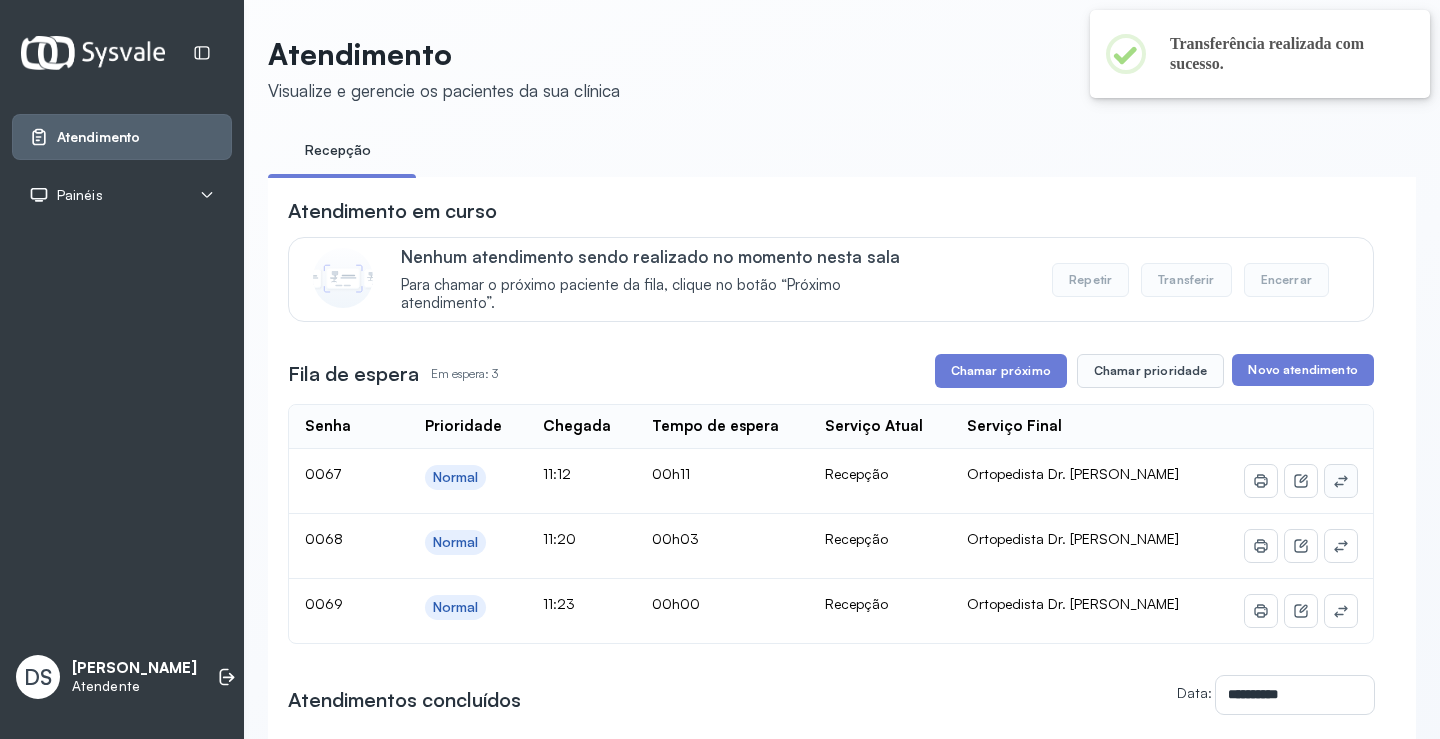 click 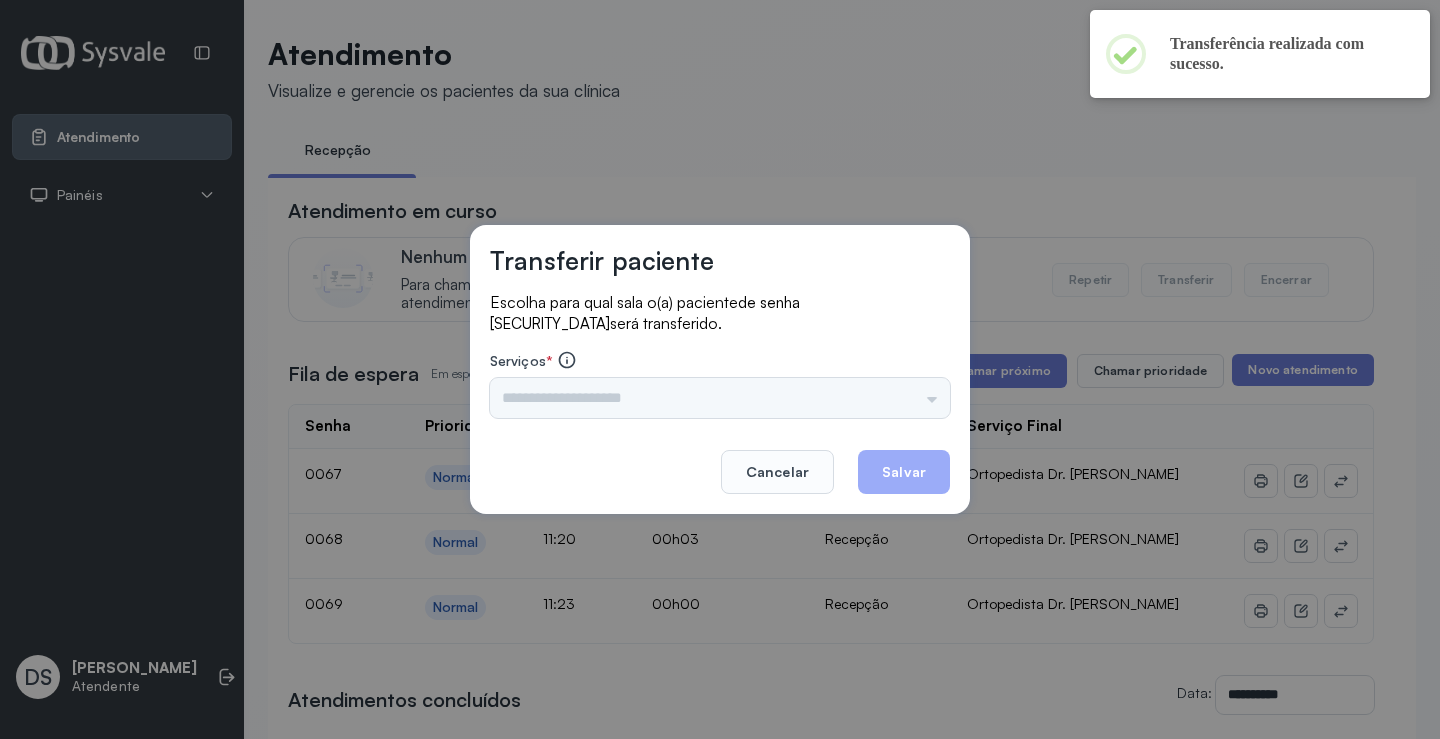 click on "Triagem Ortopedista Dr. Mauricio Ortopedista Dr. Ramon Ginecologista Dr. Amilton Ginecologista Dra. Luana Obstetra Dr. Orlindo Obstetra Dra. Vera Ultrassonografia Dr. Orlindo Ultrassonografia Dr. Amilton Consulta com Neurologista Dr. Ezir Reumatologista Dr. Juvenilson Endocrinologista Washington Dermatologista Dra. Renata Nefrologista Dr. Edvaldo Geriatra Dra. Vanessa Infectologista Dra. Vanessa Oftalmologista Dra. Consulta Proctologista/Cirurgia Geral Dra. Geislane Otorrinolaringologista Dr. Pedro Pequena Cirurgia Dr. Geislane Pequena Cirurgia Dr. AMILTON ECG Espirometria com Broncodilatador Espirometria sem Broncodilatador Ecocardiograma - Dra. Vanessa Viana Exame de PPD Enf. Jane Raquel RETIRADA DE CERUME DR. PEDRO VACINAÇÃO Preventivo Enf. Luciana Preventivo Enf. Tiago Araujo Consulta de Enfermagem Enf. Tiago Consulta de Enfermagem Enf. Luciana Consulta  Cardiologista Dr. Everson Consulta Enf. Jane Raquel Dispensação de Medicação Agendamento Consulta Enf. Tiago Agendamento consulta Enf. Luciana" at bounding box center (720, 398) 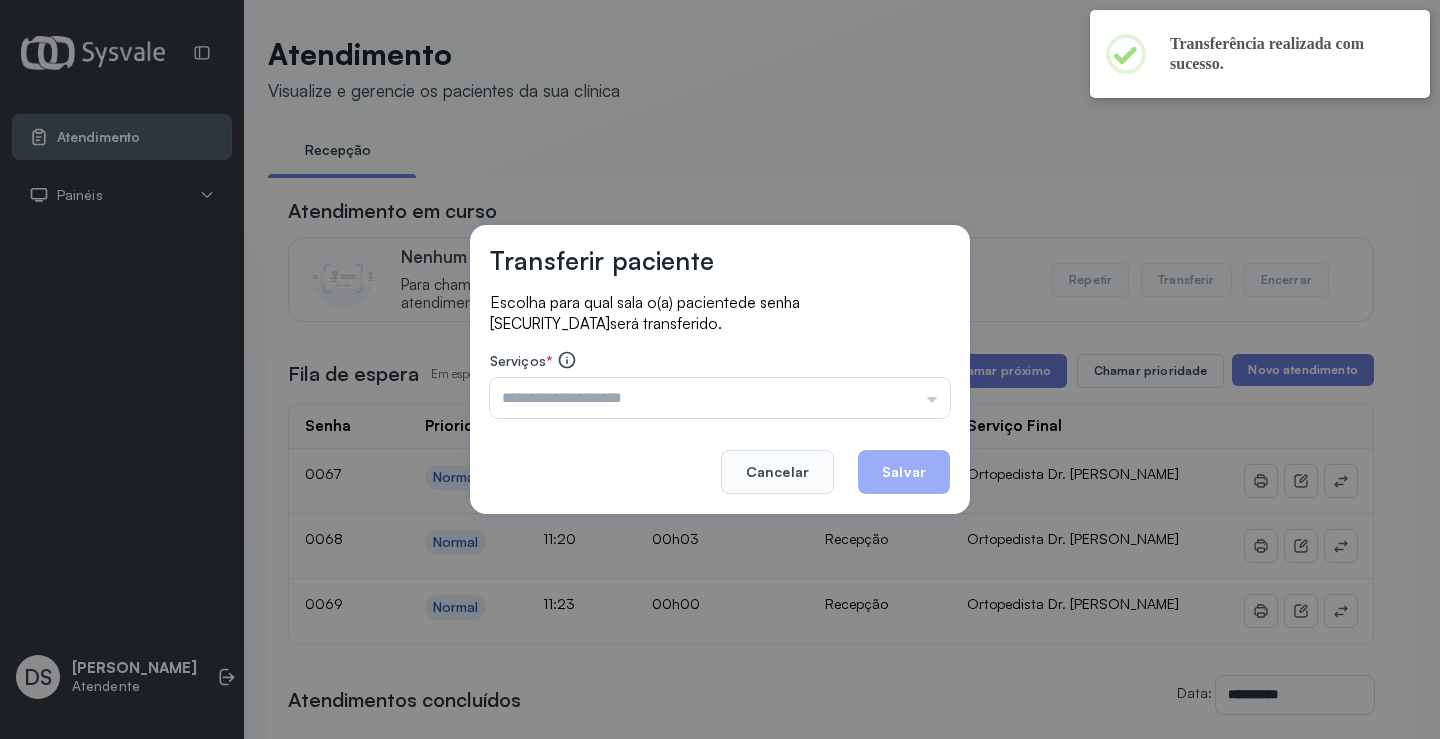 click at bounding box center [720, 398] 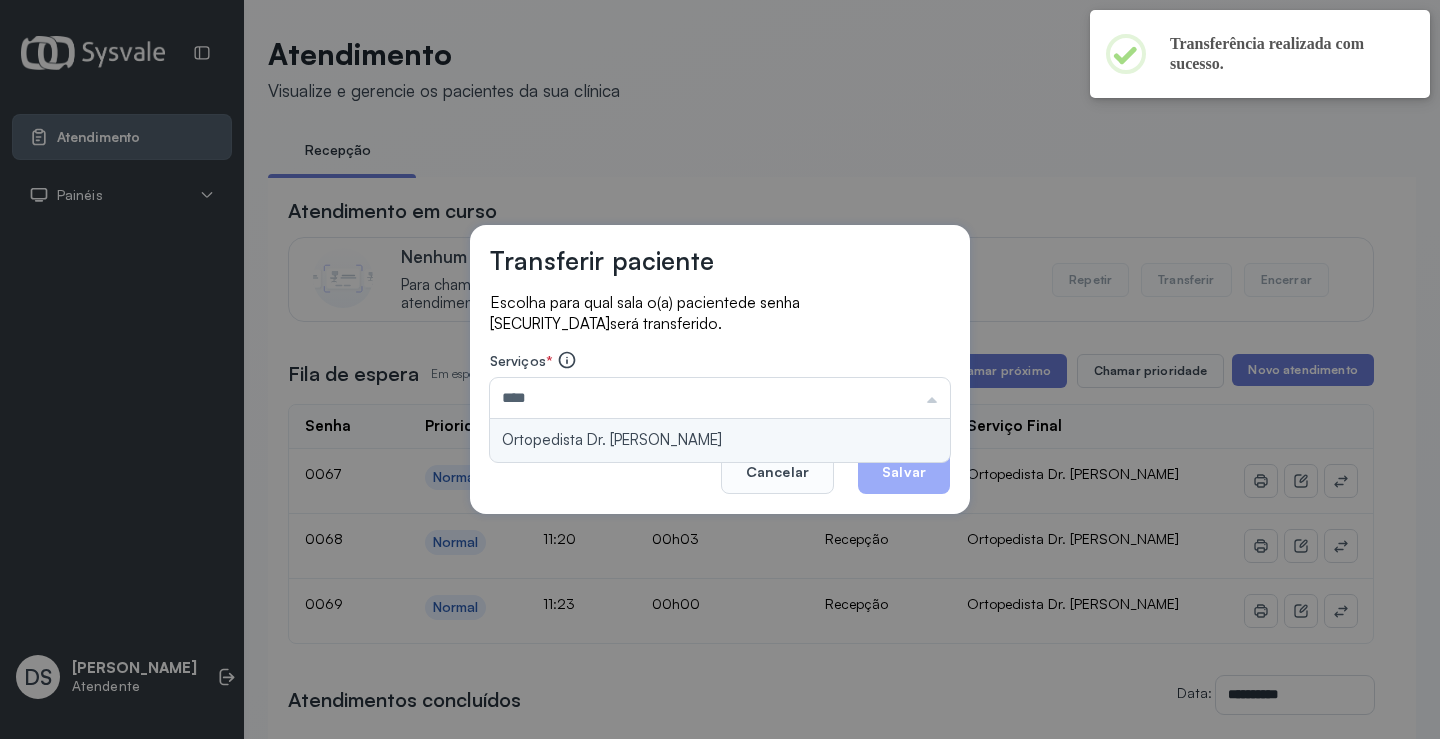 type on "**********" 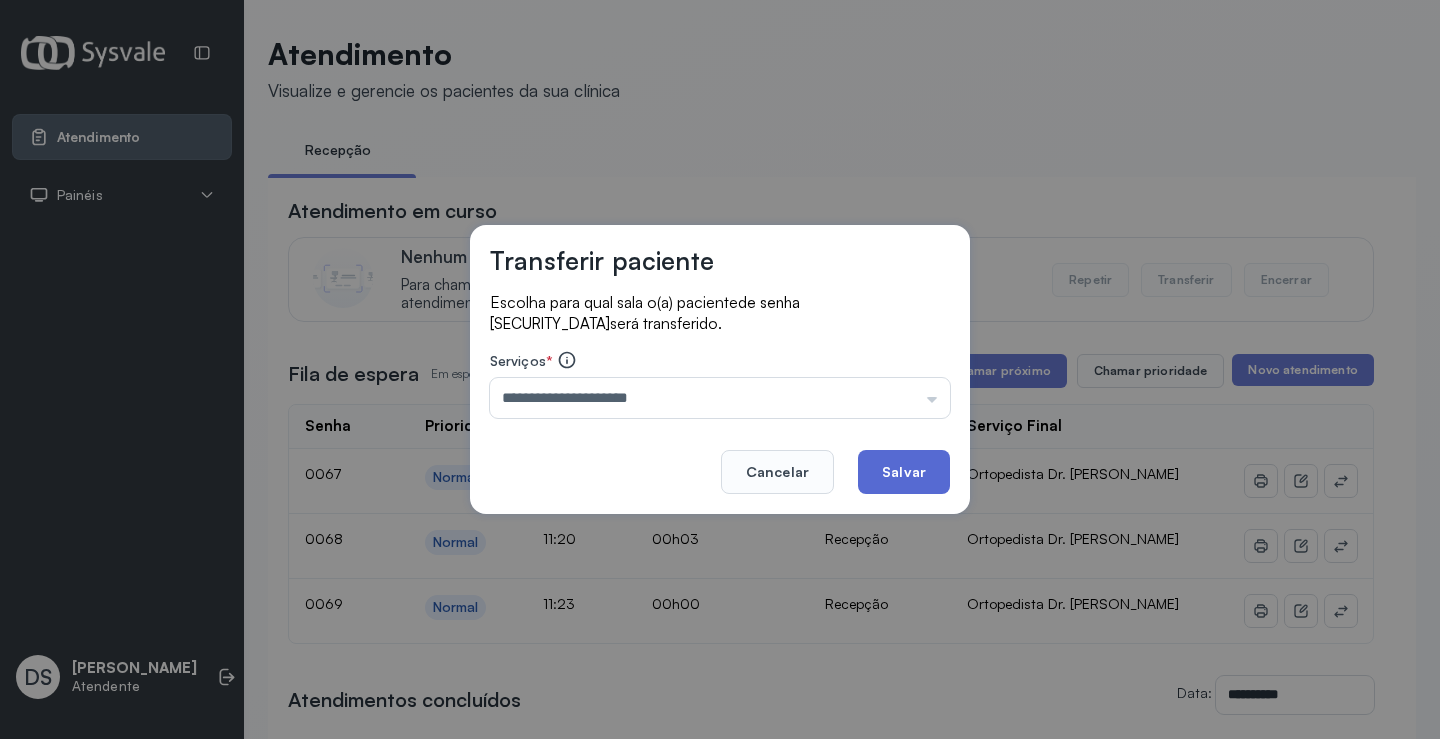 click on "Salvar" 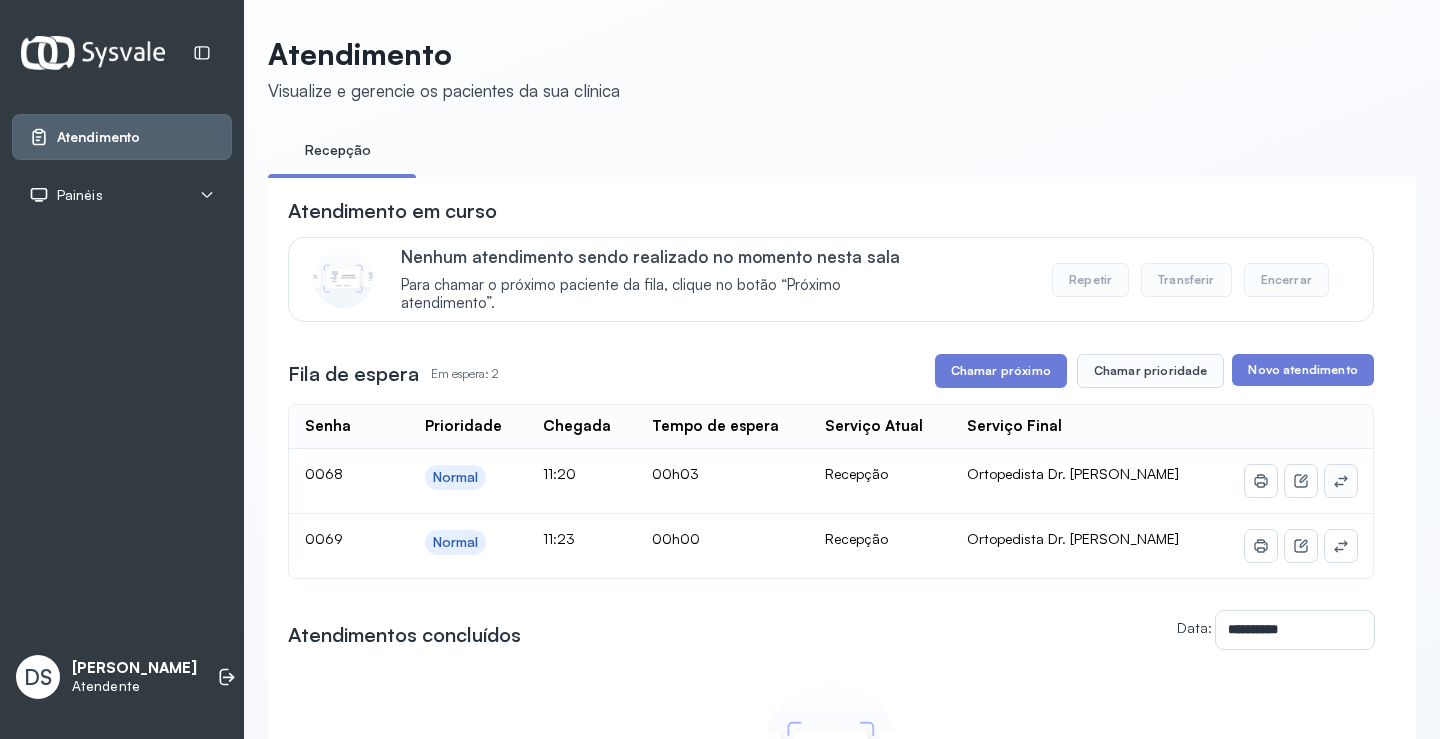 click 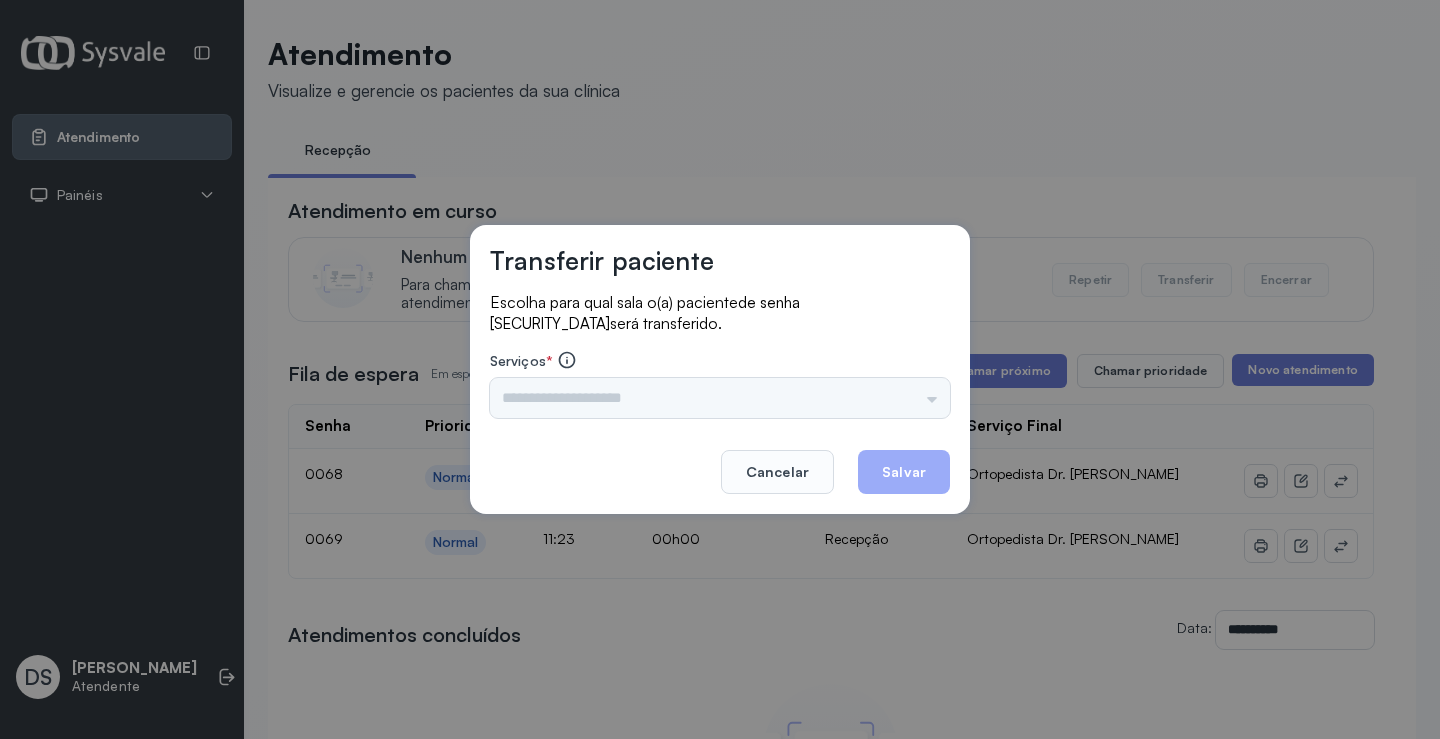 click on "Triagem Ortopedista Dr. Mauricio Ortopedista Dr. Ramon Ginecologista Dr. Amilton Ginecologista Dra. Luana Obstetra Dr. Orlindo Obstetra Dra. Vera Ultrassonografia Dr. Orlindo Ultrassonografia Dr. Amilton Consulta com Neurologista Dr. Ezir Reumatologista Dr. Juvenilson Endocrinologista Washington Dermatologista Dra. Renata Nefrologista Dr. Edvaldo Geriatra Dra. Vanessa Infectologista Dra. Vanessa Oftalmologista Dra. Consulta Proctologista/Cirurgia Geral Dra. Geislane Otorrinolaringologista Dr. Pedro Pequena Cirurgia Dr. Geislane Pequena Cirurgia Dr. AMILTON ECG Espirometria com Broncodilatador Espirometria sem Broncodilatador Ecocardiograma - Dra. Vanessa Viana Exame de PPD Enf. Jane Raquel RETIRADA DE CERUME DR. PEDRO VACINAÇÃO Preventivo Enf. Luciana Preventivo Enf. Tiago Araujo Consulta de Enfermagem Enf. Tiago Consulta de Enfermagem Enf. Luciana Consulta  Cardiologista Dr. Everson Consulta Enf. Jane Raquel Dispensação de Medicação Agendamento Consulta Enf. Tiago Agendamento consulta Enf. Luciana" at bounding box center (720, 398) 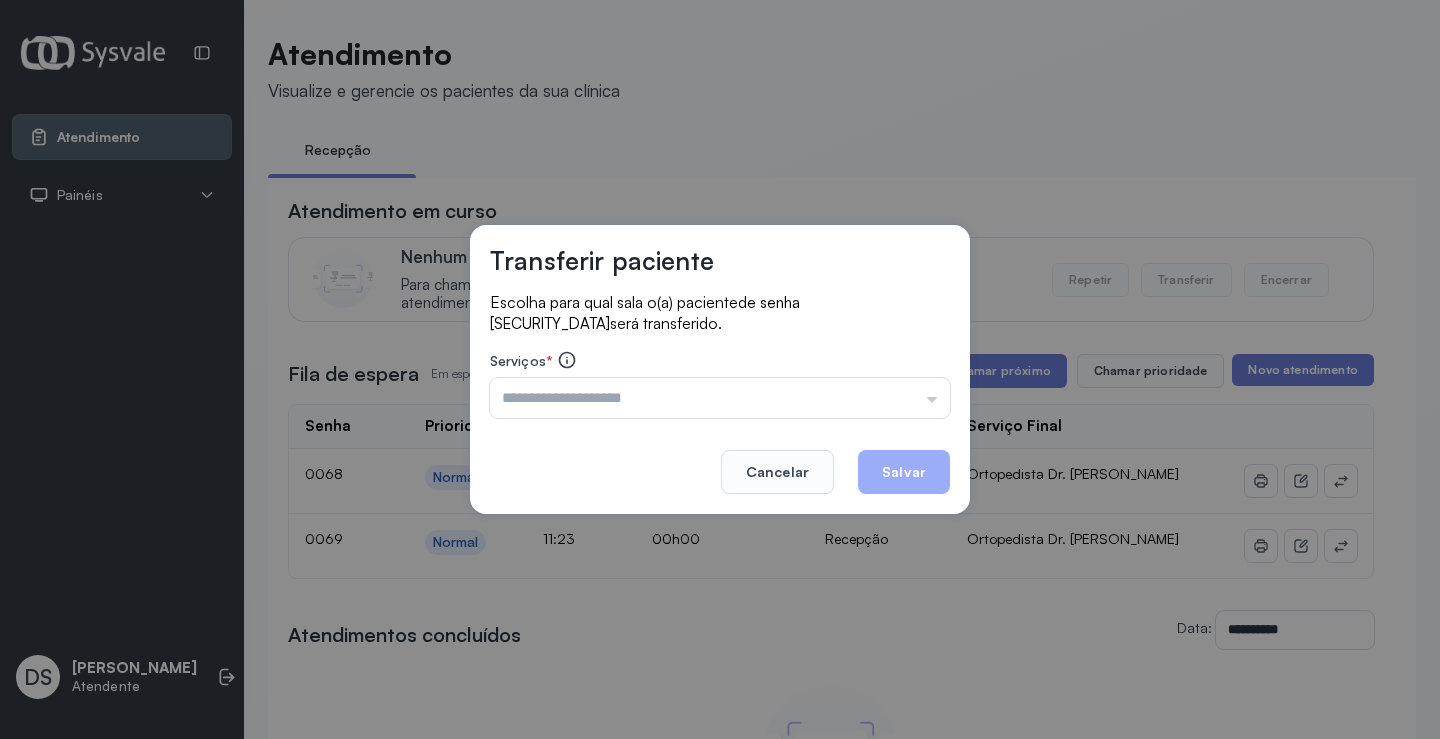 click at bounding box center (720, 398) 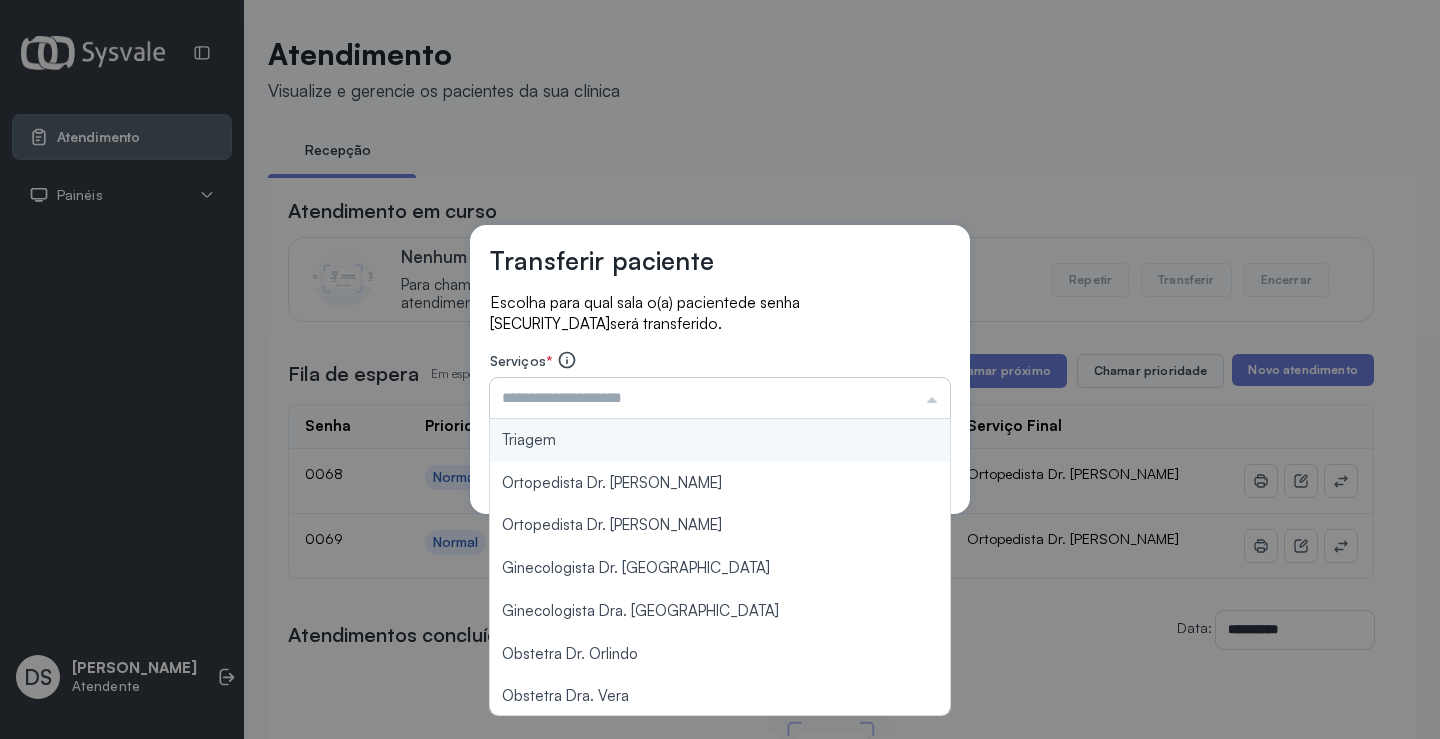 click at bounding box center [720, 398] 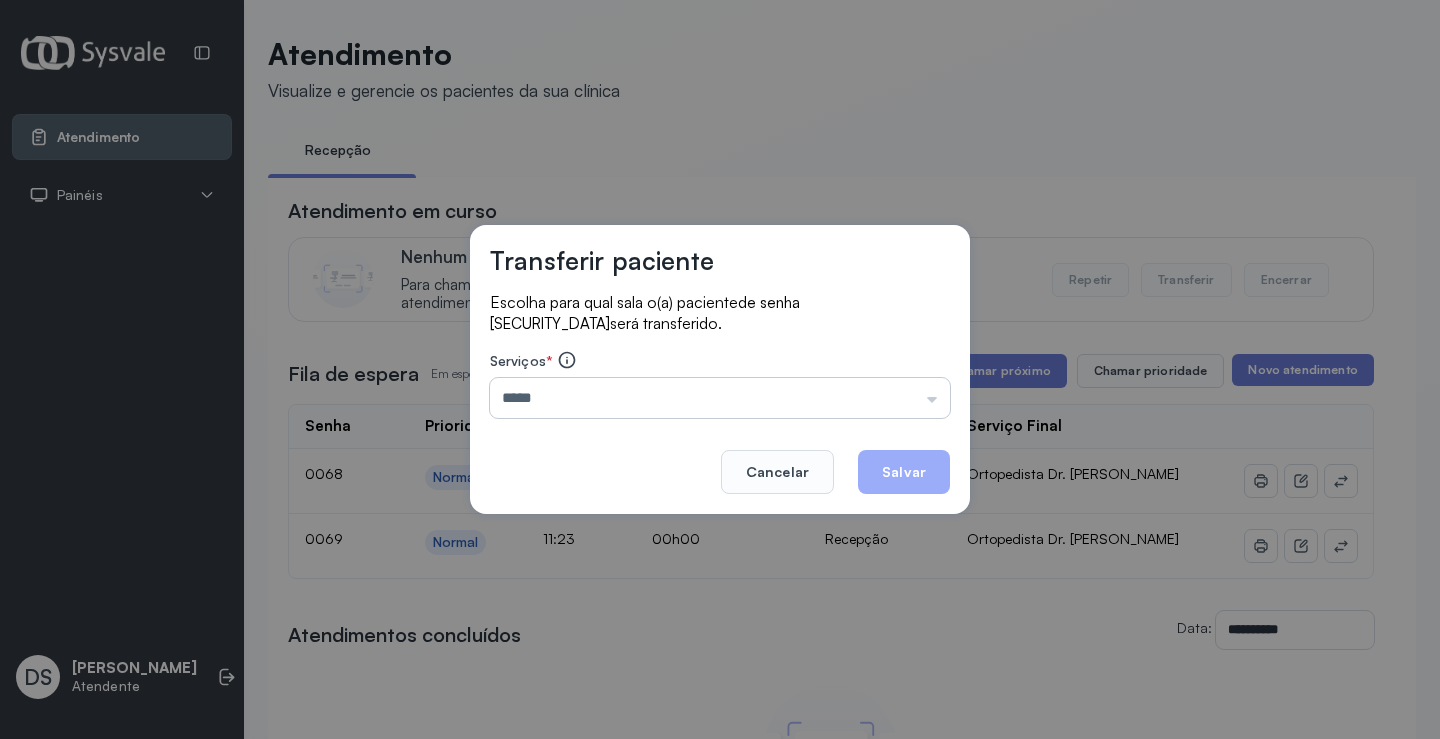 click on "*****" at bounding box center (720, 398) 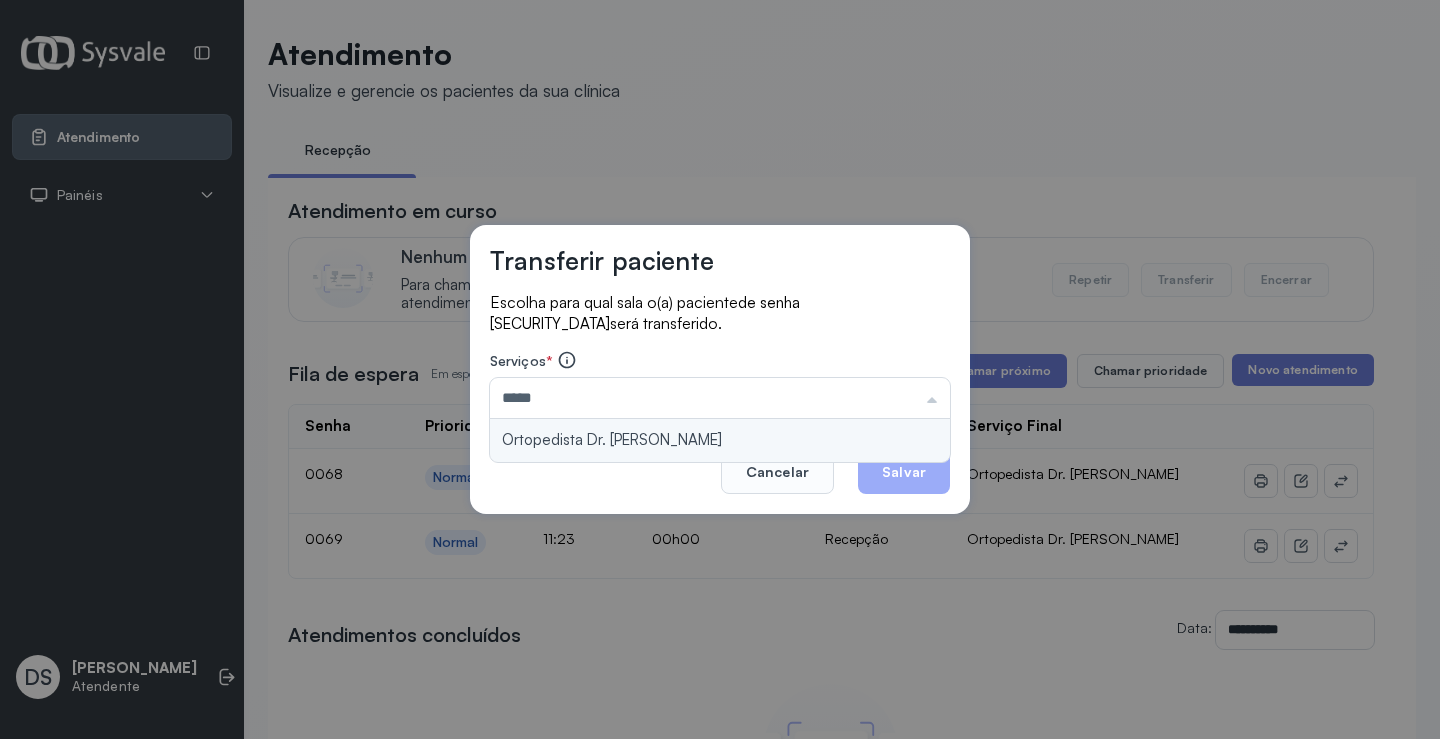 type on "**********" 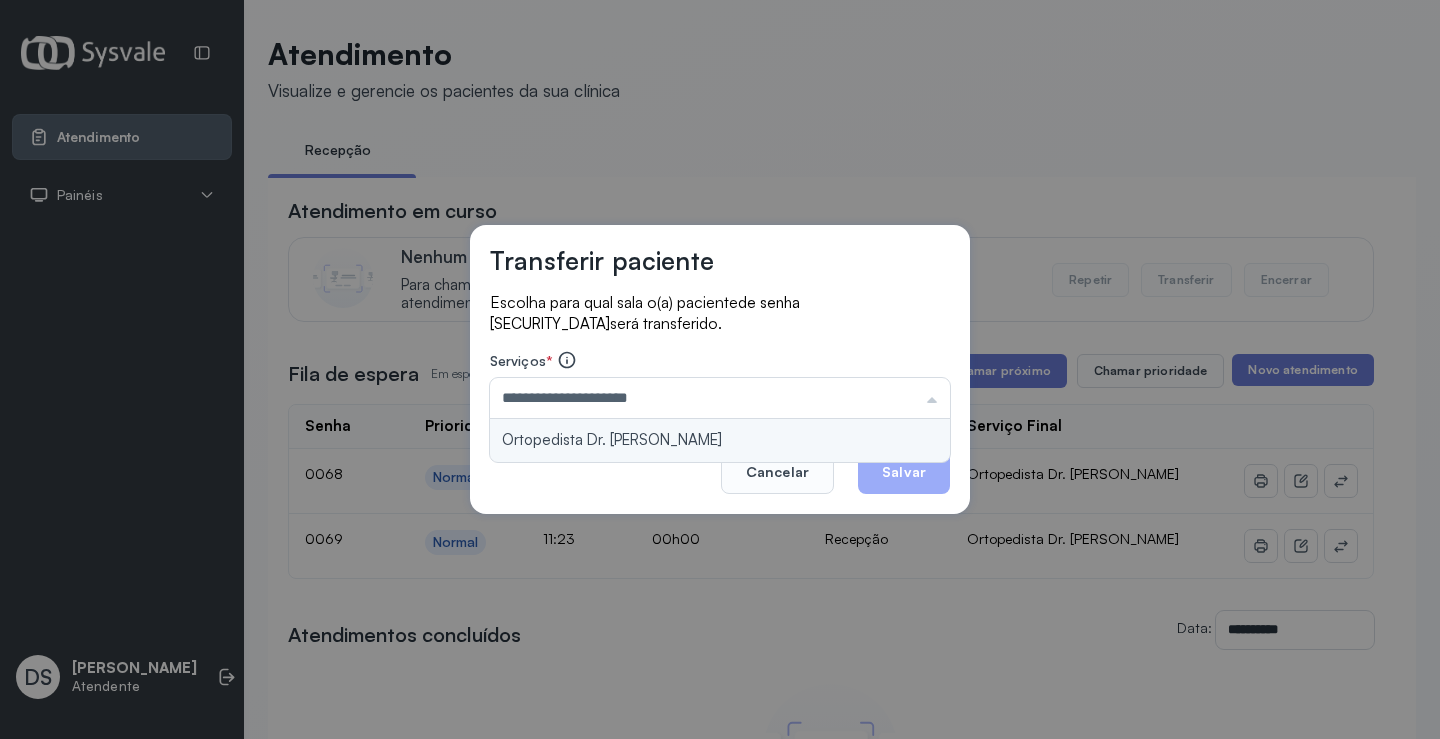 click on "**********" at bounding box center (720, 369) 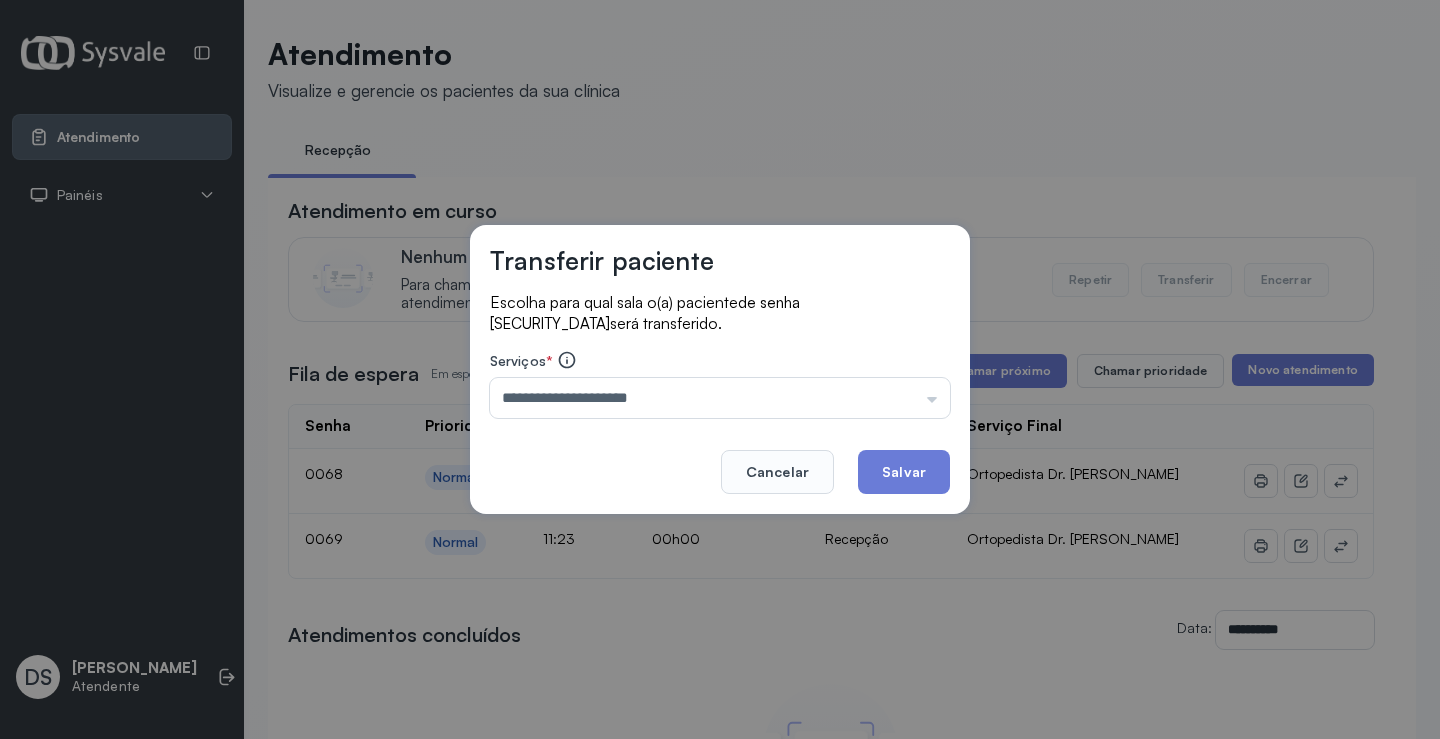 click on "**********" at bounding box center (720, 369) 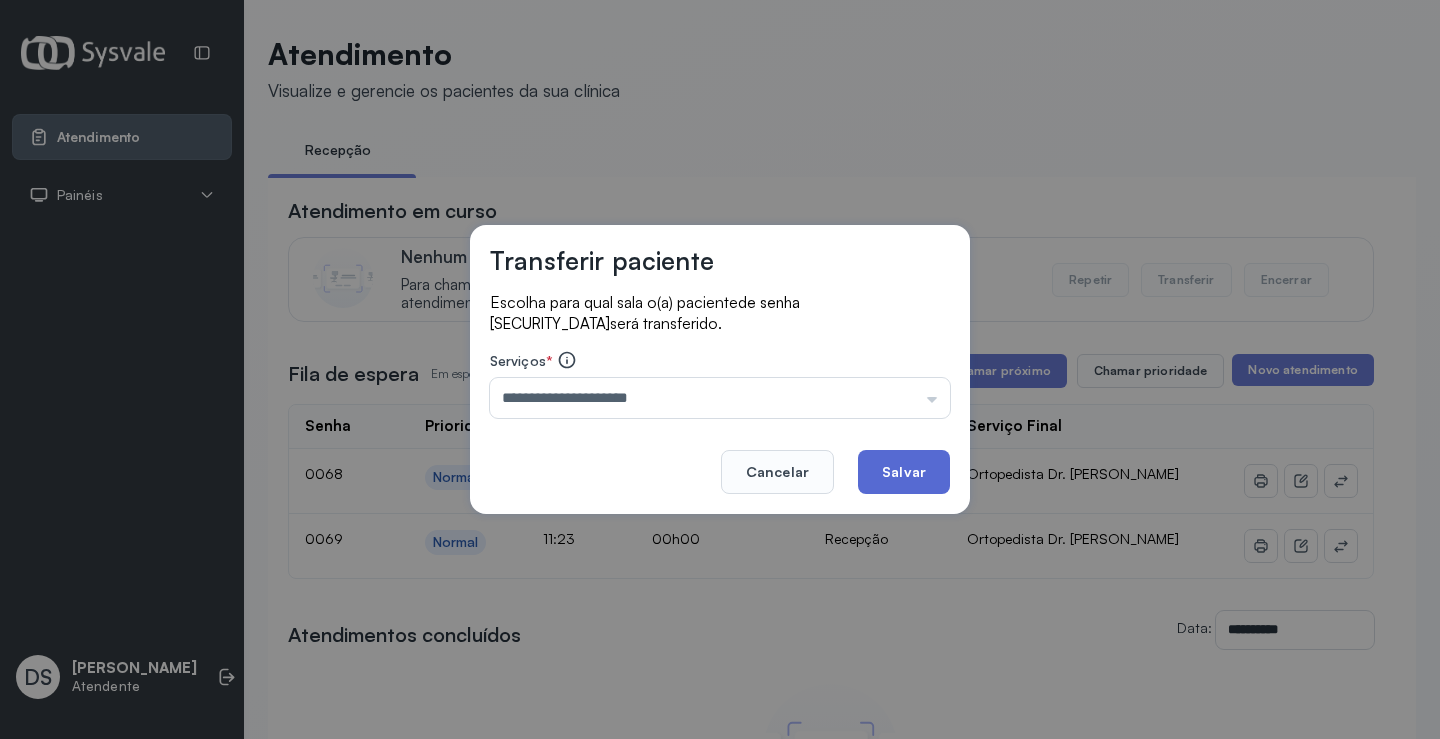 click on "Salvar" 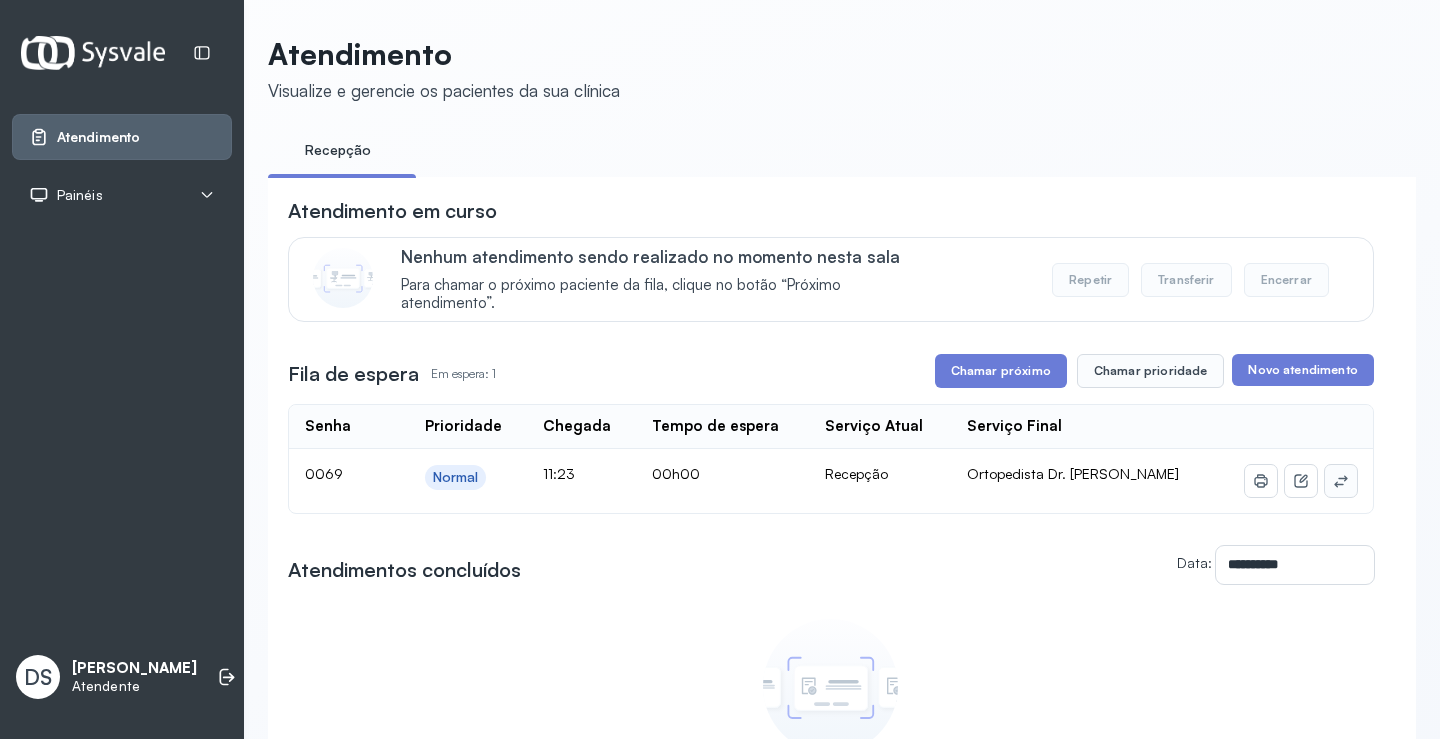 click 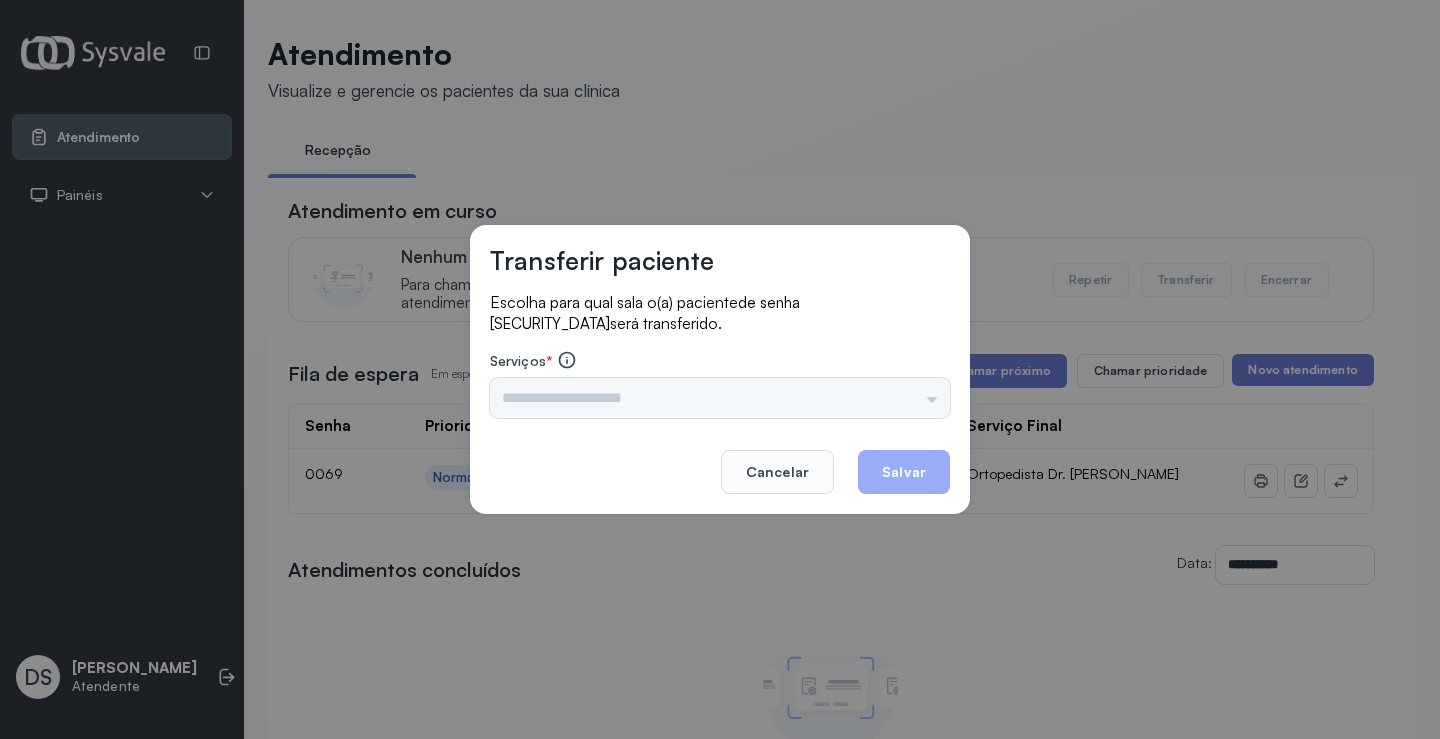 click on "Triagem Ortopedista Dr. Mauricio Ortopedista Dr. Ramon Ginecologista Dr. Amilton Ginecologista Dra. Luana Obstetra Dr. Orlindo Obstetra Dra. Vera Ultrassonografia Dr. Orlindo Ultrassonografia Dr. Amilton Consulta com Neurologista Dr. Ezir Reumatologista Dr. Juvenilson Endocrinologista Washington Dermatologista Dra. Renata Nefrologista Dr. Edvaldo Geriatra Dra. Vanessa Infectologista Dra. Vanessa Oftalmologista Dra. Consulta Proctologista/Cirurgia Geral Dra. Geislane Otorrinolaringologista Dr. Pedro Pequena Cirurgia Dr. Geislane Pequena Cirurgia Dr. AMILTON ECG Espirometria com Broncodilatador Espirometria sem Broncodilatador Ecocardiograma - Dra. Vanessa Viana Exame de PPD Enf. Jane Raquel RETIRADA DE CERUME DR. PEDRO VACINAÇÃO Preventivo Enf. Luciana Preventivo Enf. Tiago Araujo Consulta de Enfermagem Enf. Tiago Consulta de Enfermagem Enf. Luciana Consulta  Cardiologista Dr. Everson Consulta Enf. Jane Raquel Dispensação de Medicação Agendamento Consulta Enf. Tiago Agendamento consulta Enf. Luciana" at bounding box center (720, 398) 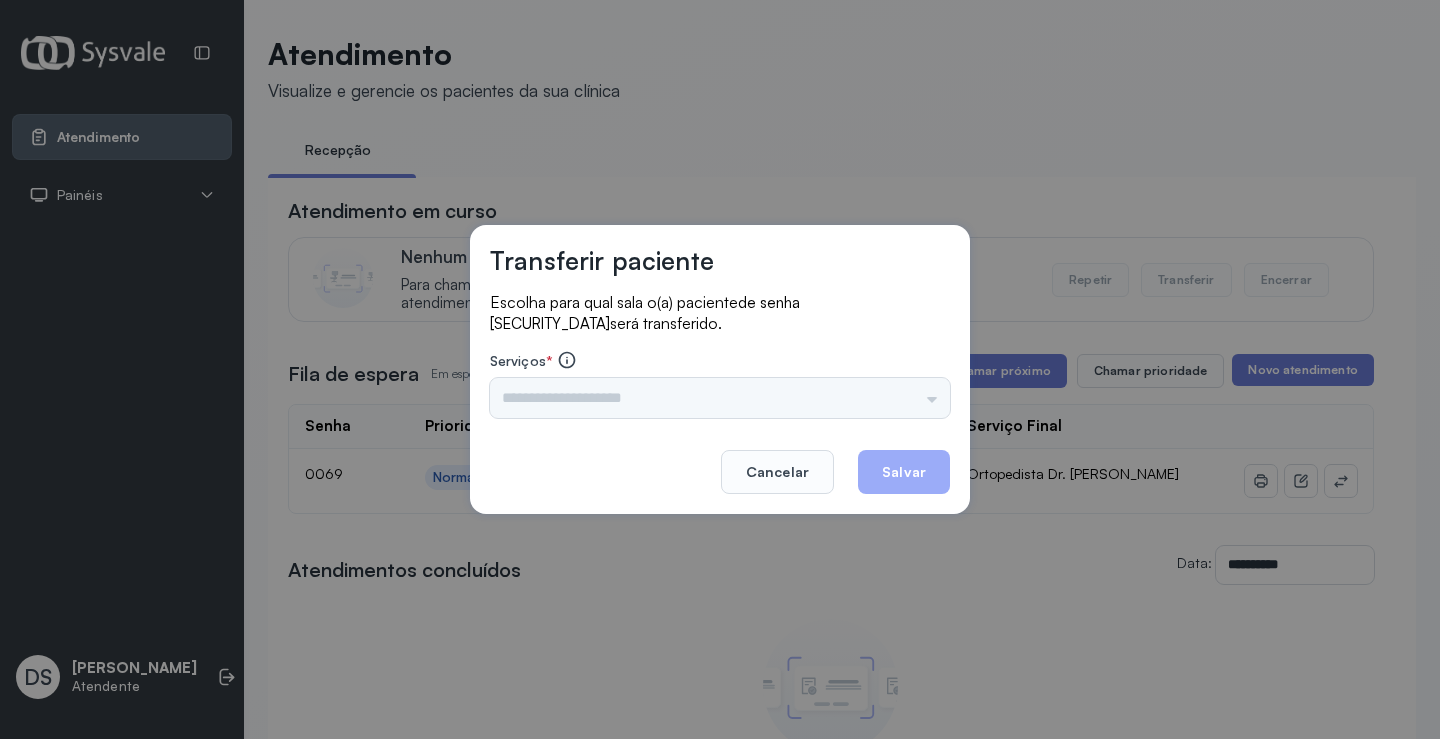 click at bounding box center (720, 398) 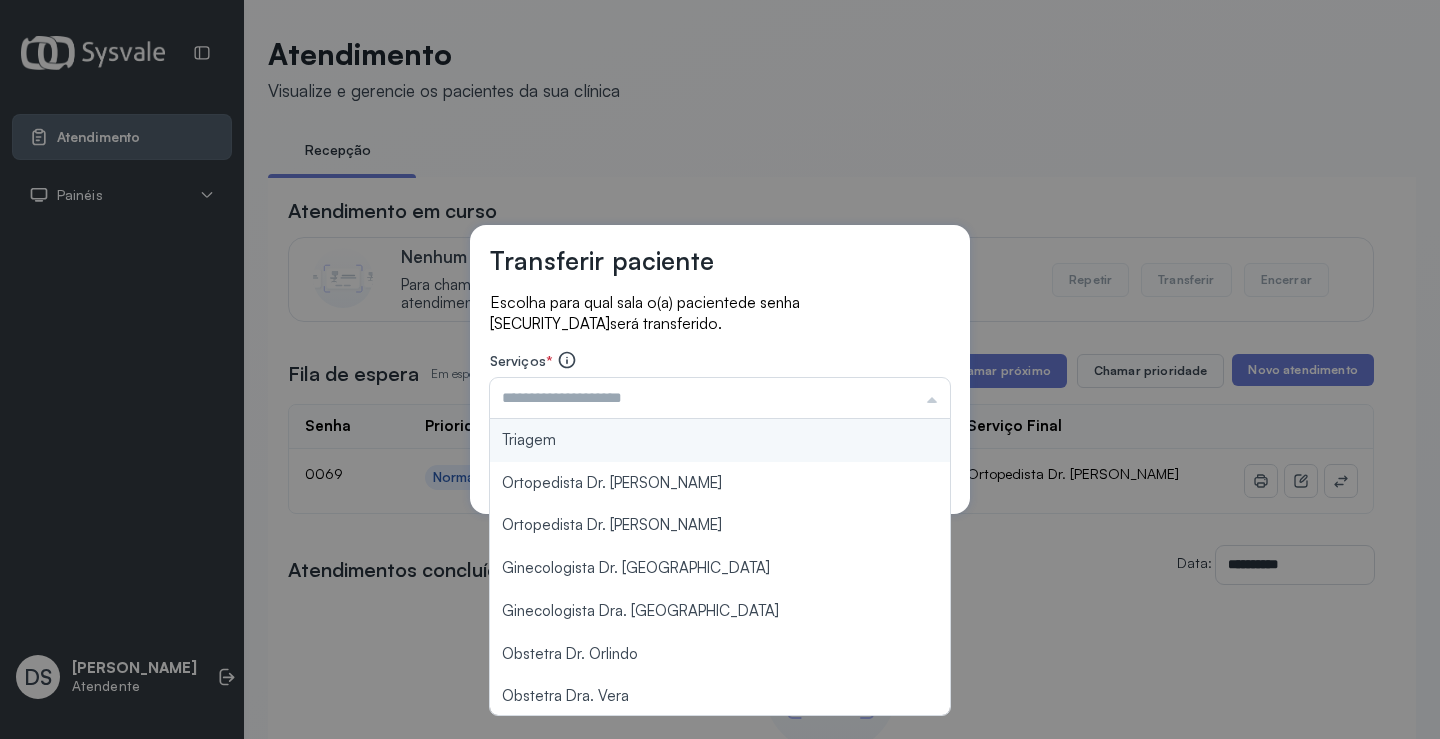 click at bounding box center [720, 398] 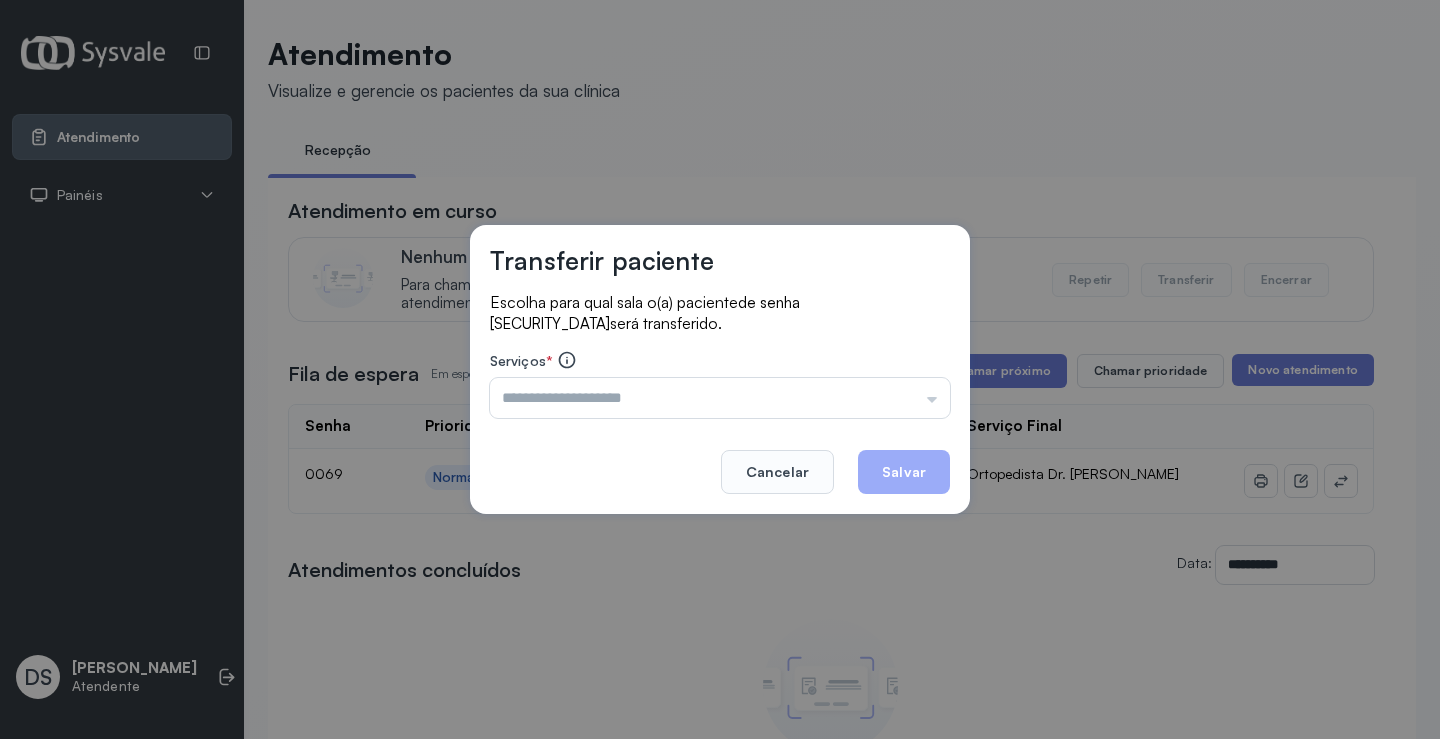 click at bounding box center [720, 398] 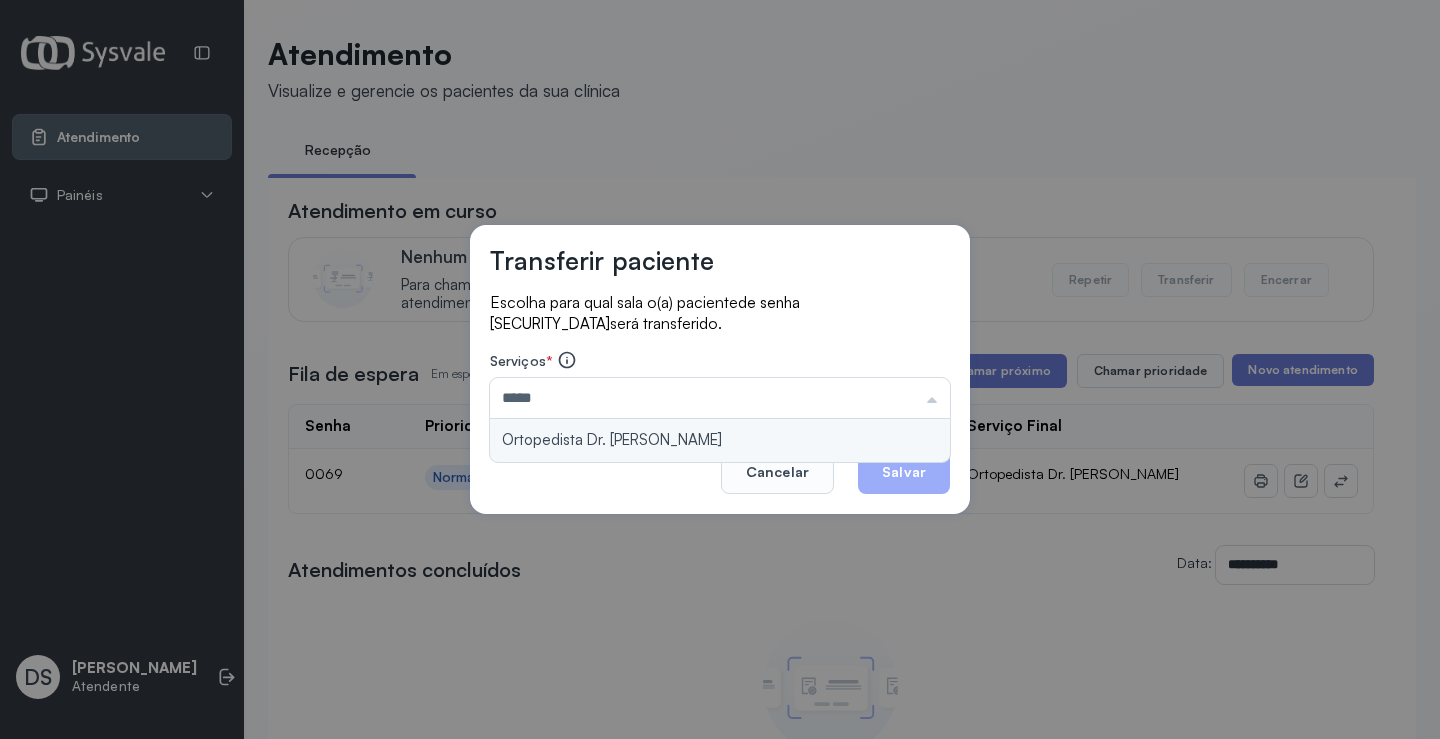 type on "**********" 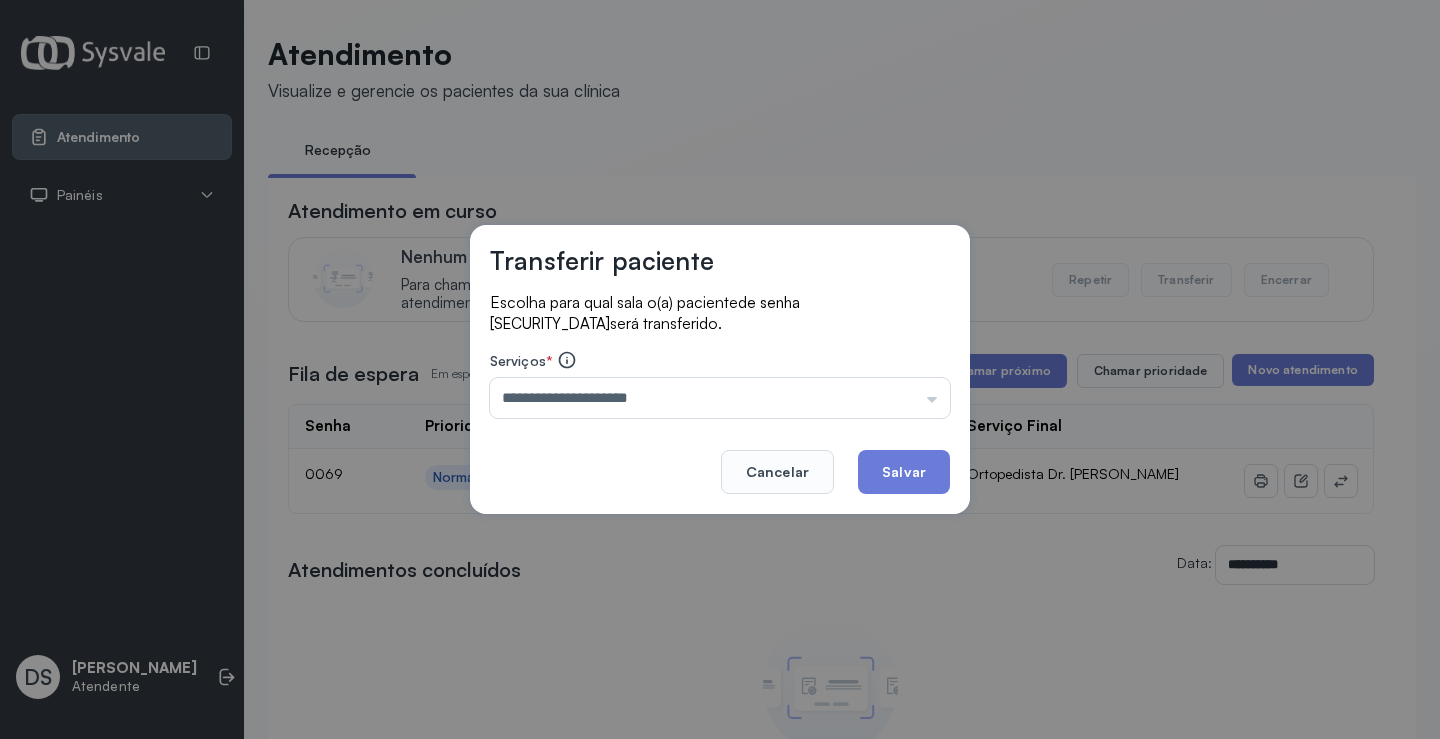 drag, startPoint x: 926, startPoint y: 491, endPoint x: 927, endPoint y: 468, distance: 23.021729 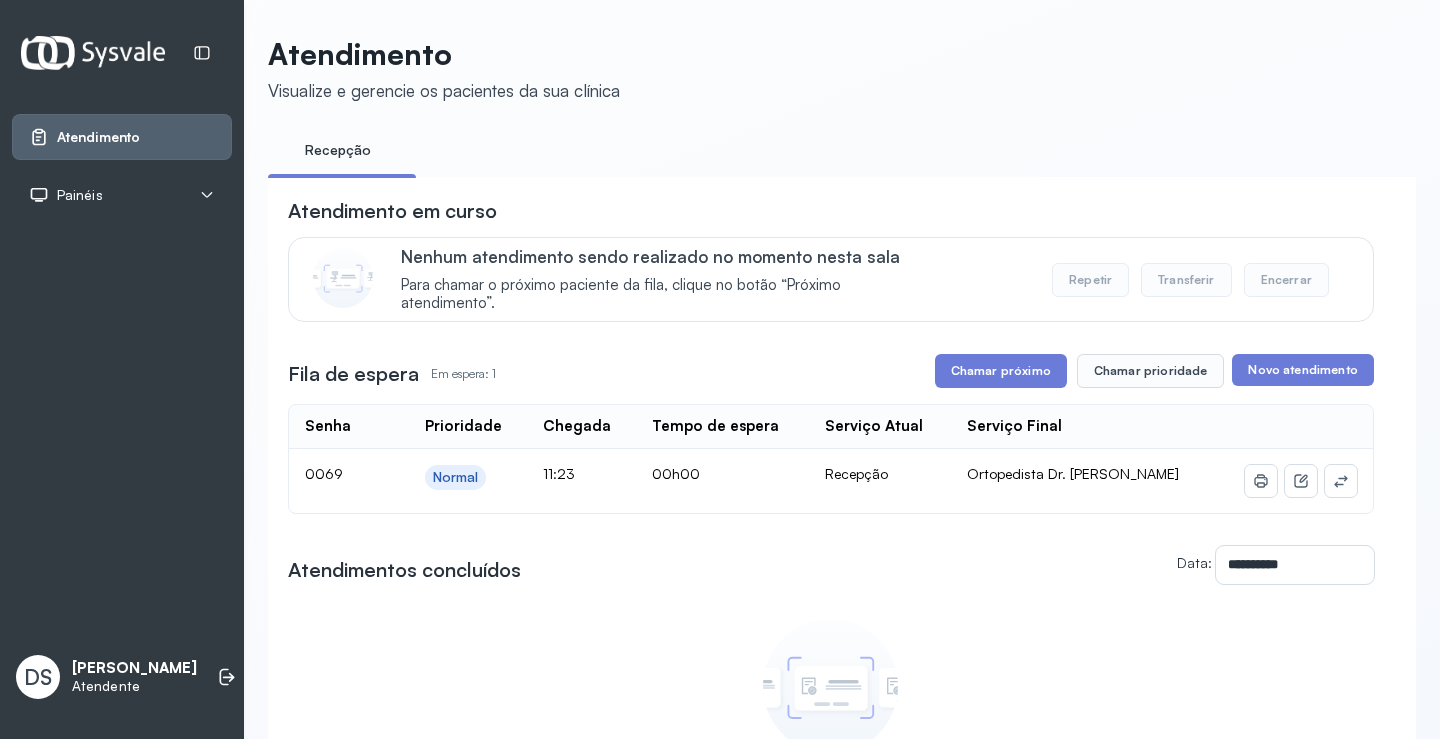 click on "Recepção" 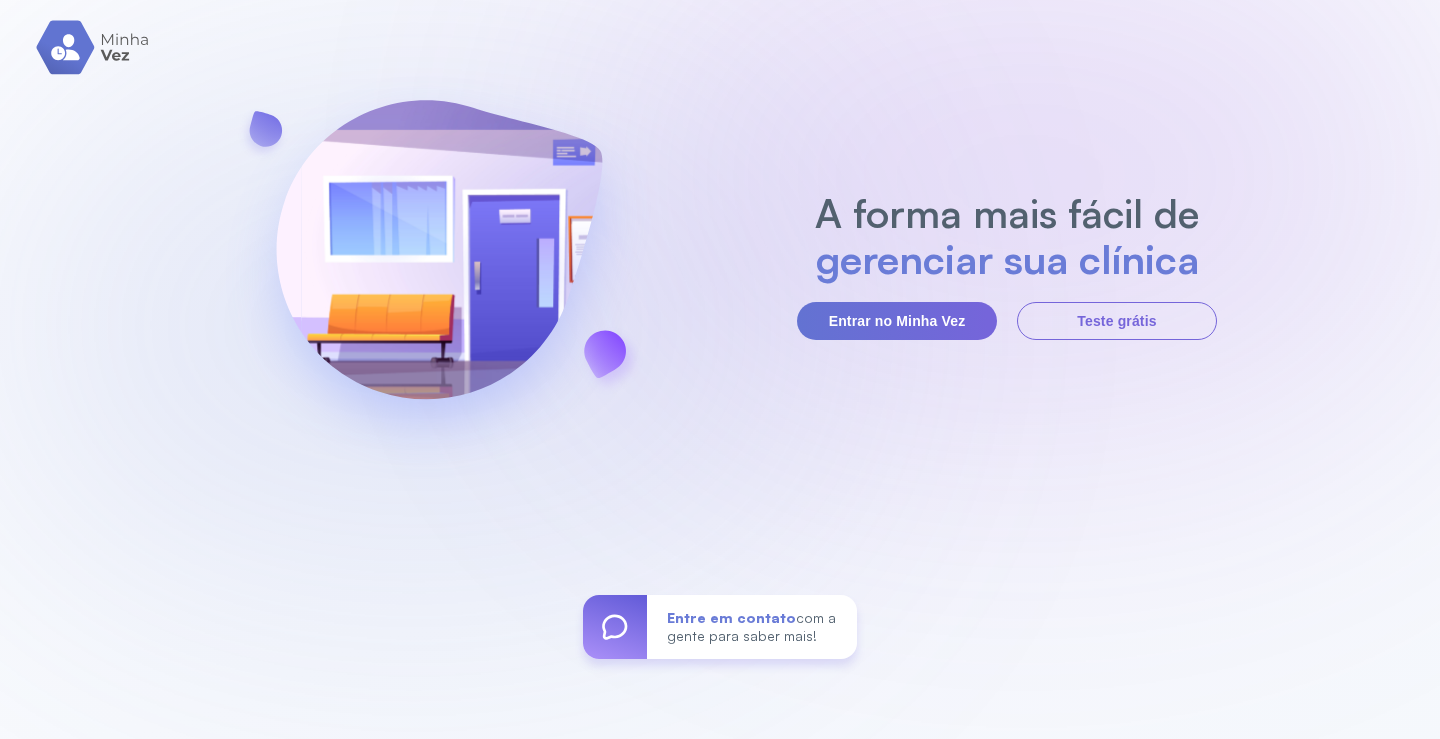 scroll, scrollTop: 0, scrollLeft: 0, axis: both 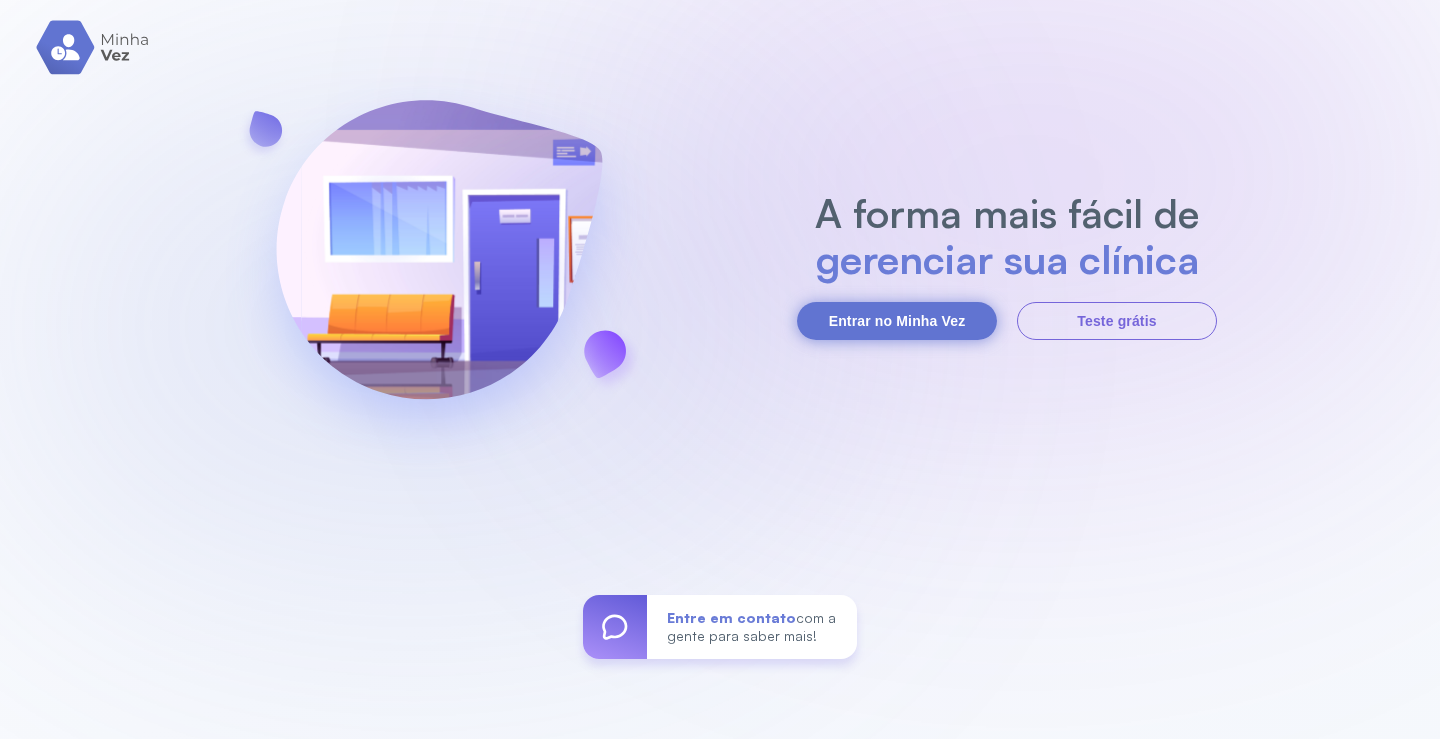 click on "Entrar no Minha Vez" at bounding box center (897, 321) 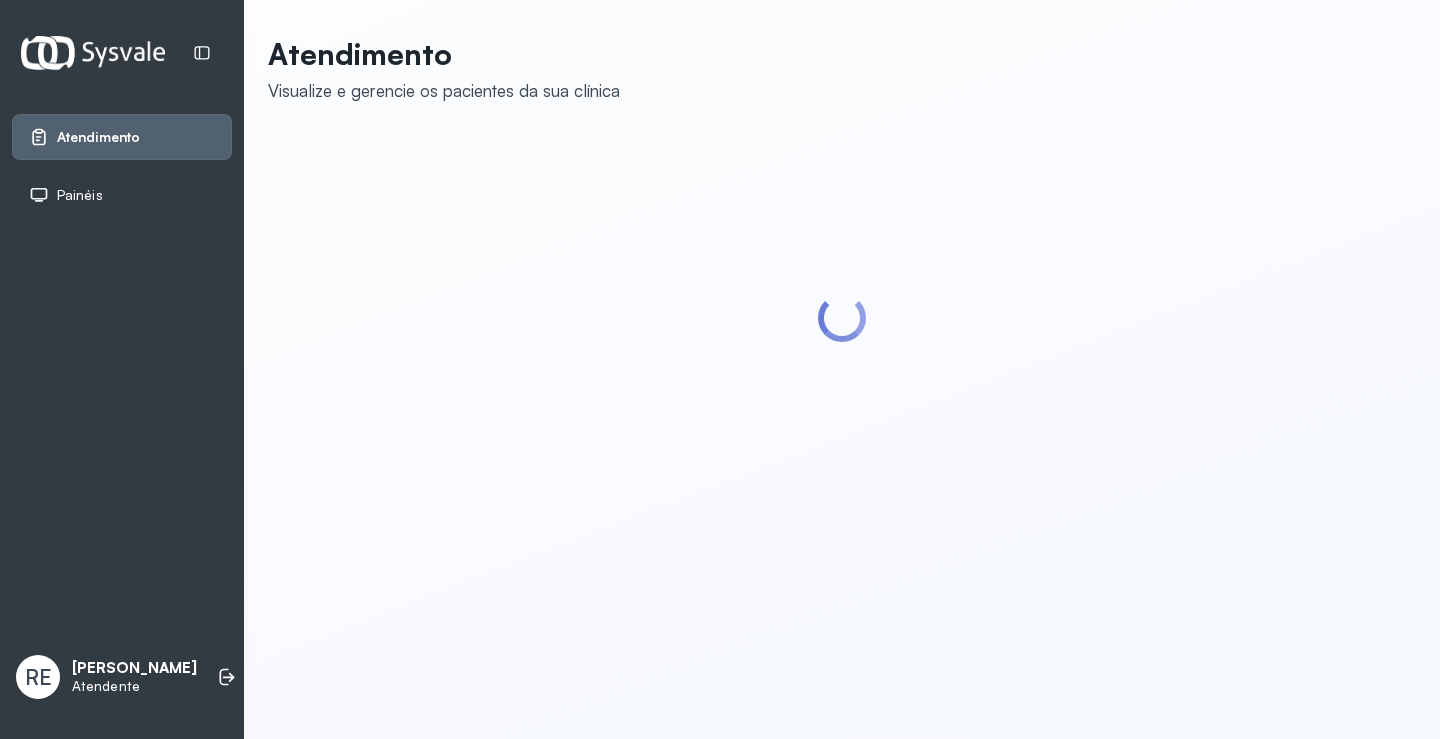 scroll, scrollTop: 0, scrollLeft: 0, axis: both 